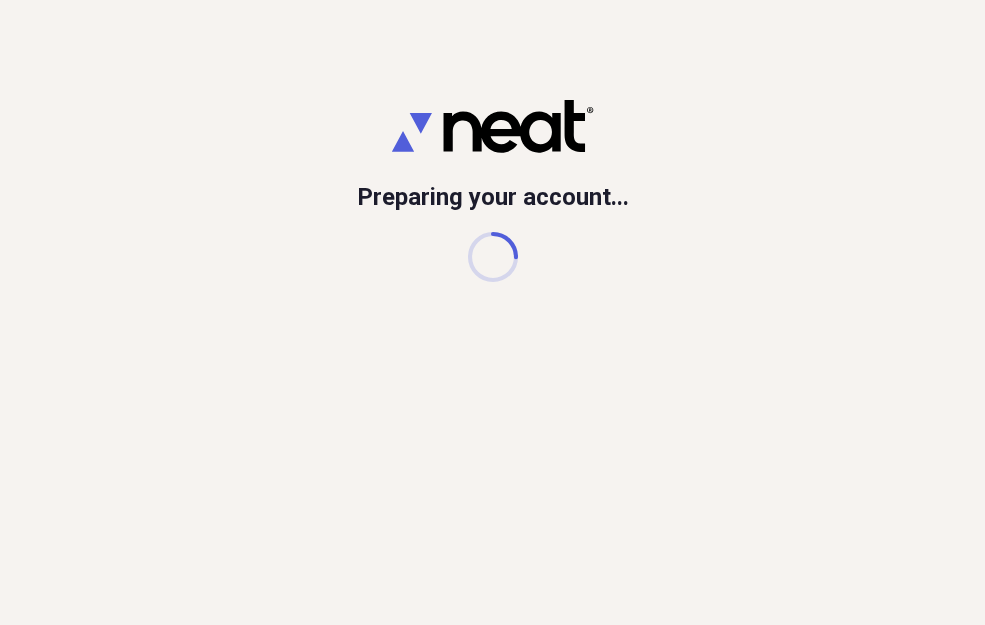 scroll, scrollTop: 0, scrollLeft: 0, axis: both 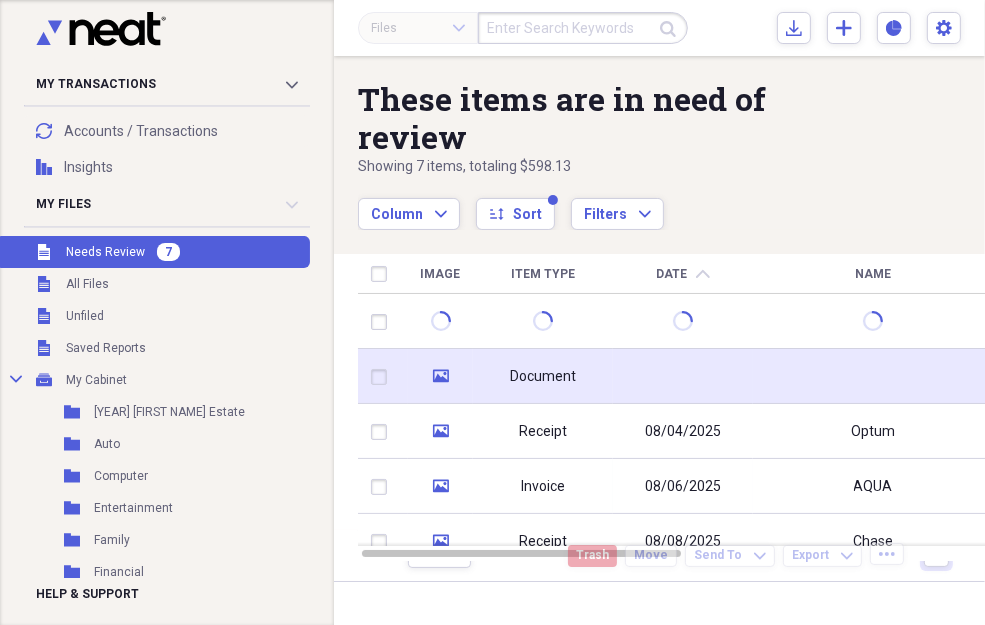 click on "Document" at bounding box center [543, 376] 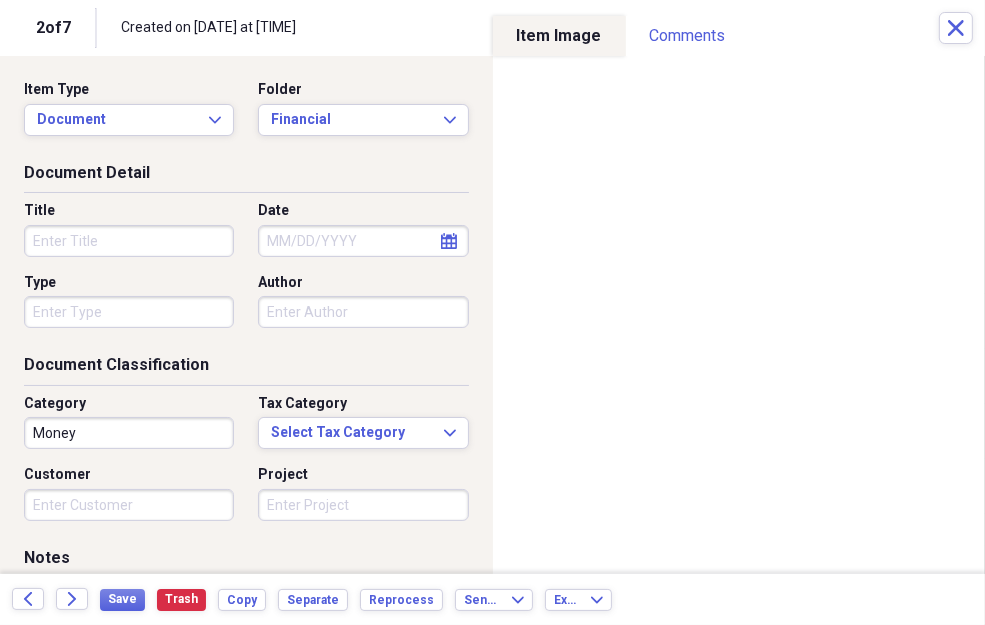 click on "Title" at bounding box center [129, 241] 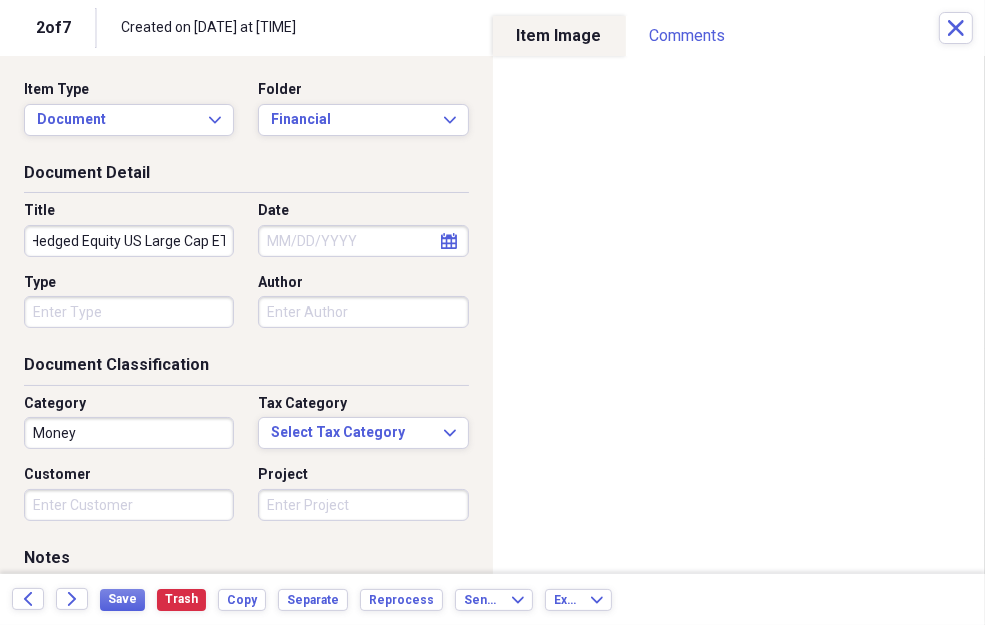 scroll, scrollTop: 0, scrollLeft: 49, axis: horizontal 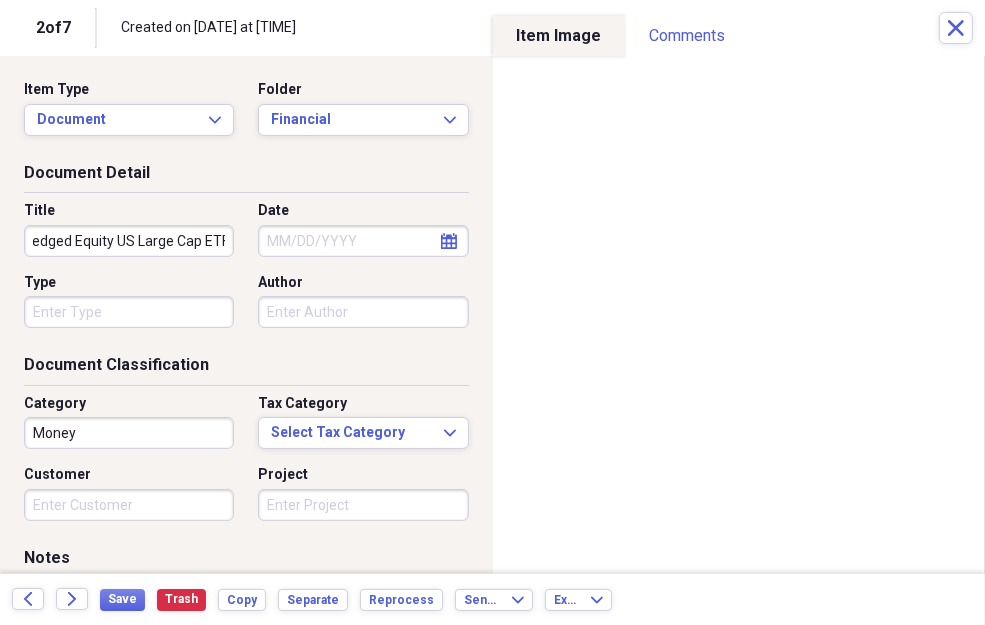 type on "Swan Hedged Equity US Large Cap ETF" 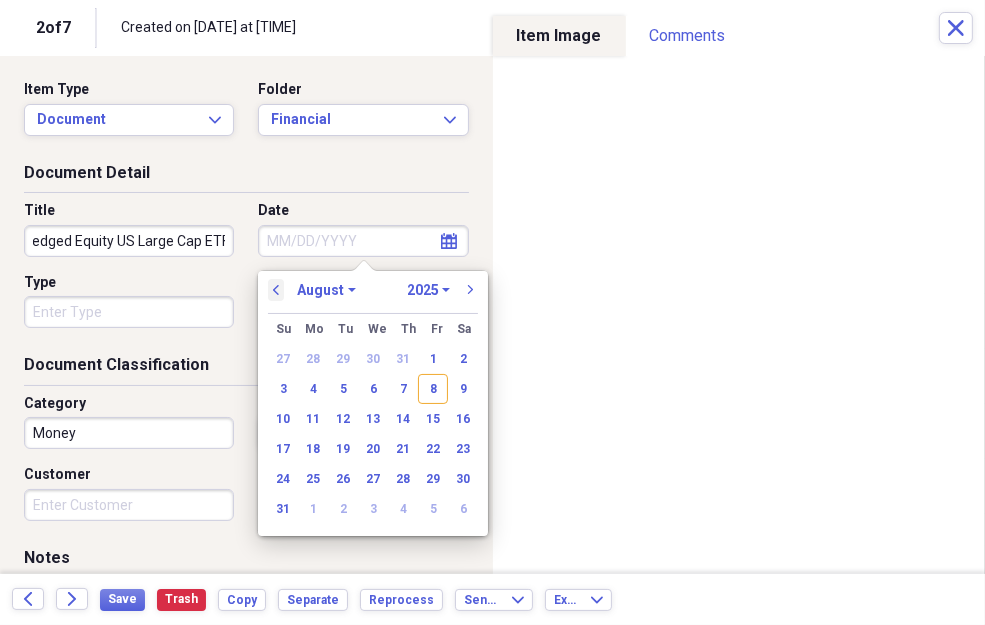 click on "previous" at bounding box center (276, 290) 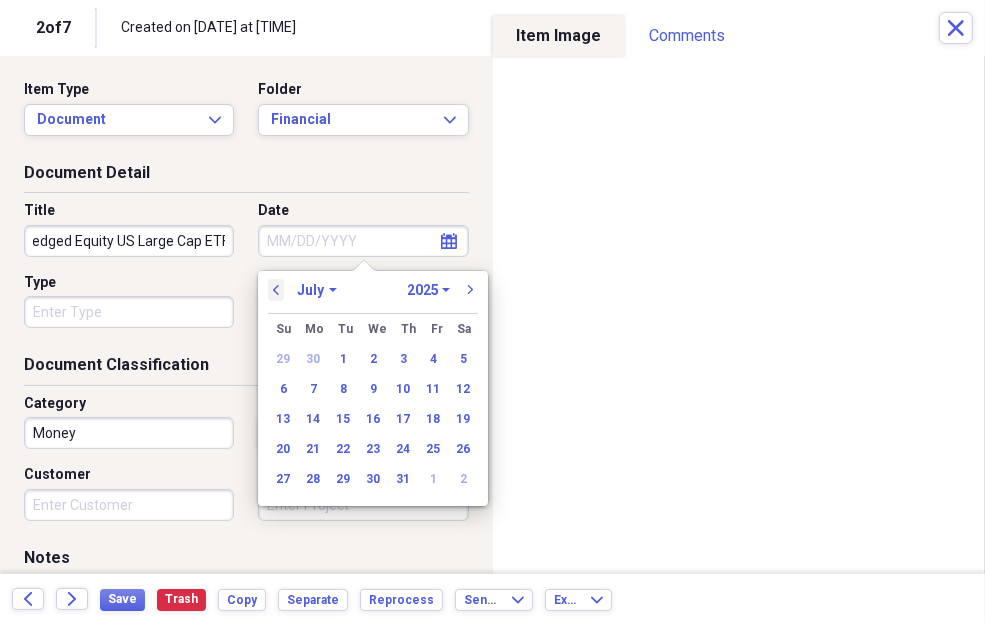 click on "previous" at bounding box center [276, 290] 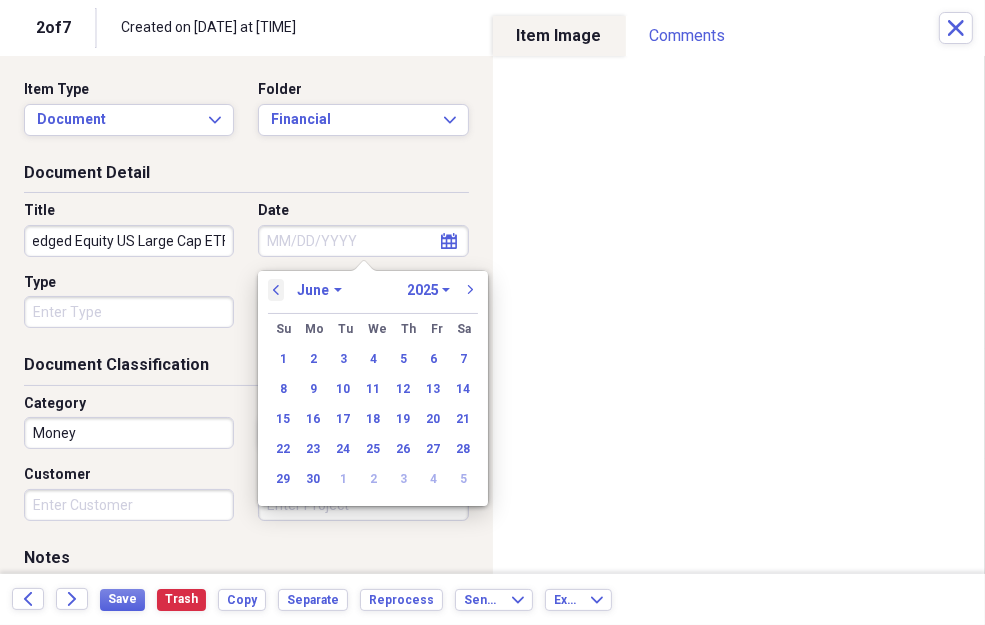 click on "previous" at bounding box center [276, 290] 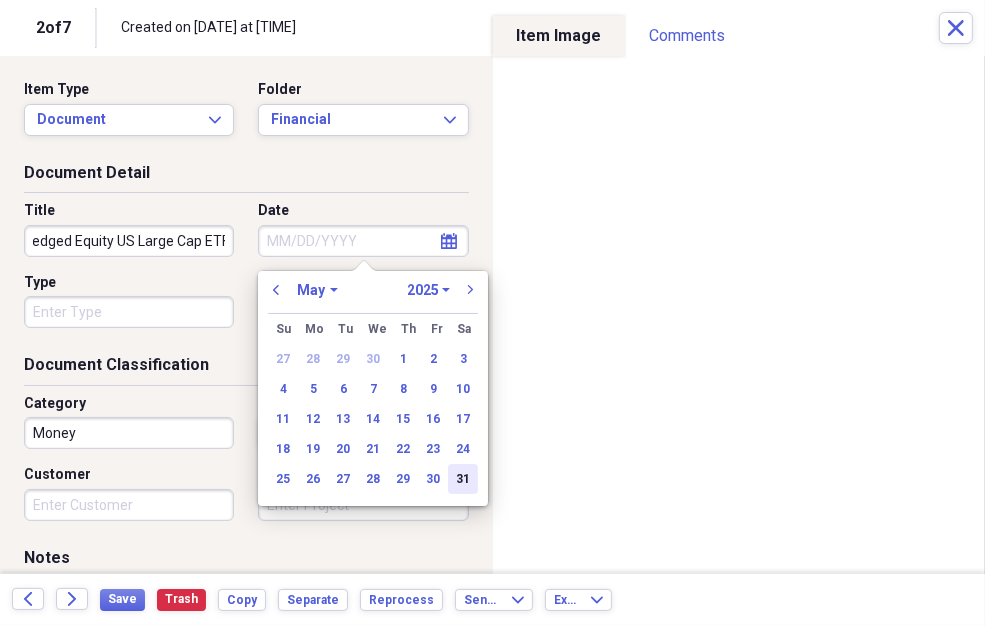 click on "31" at bounding box center [463, 479] 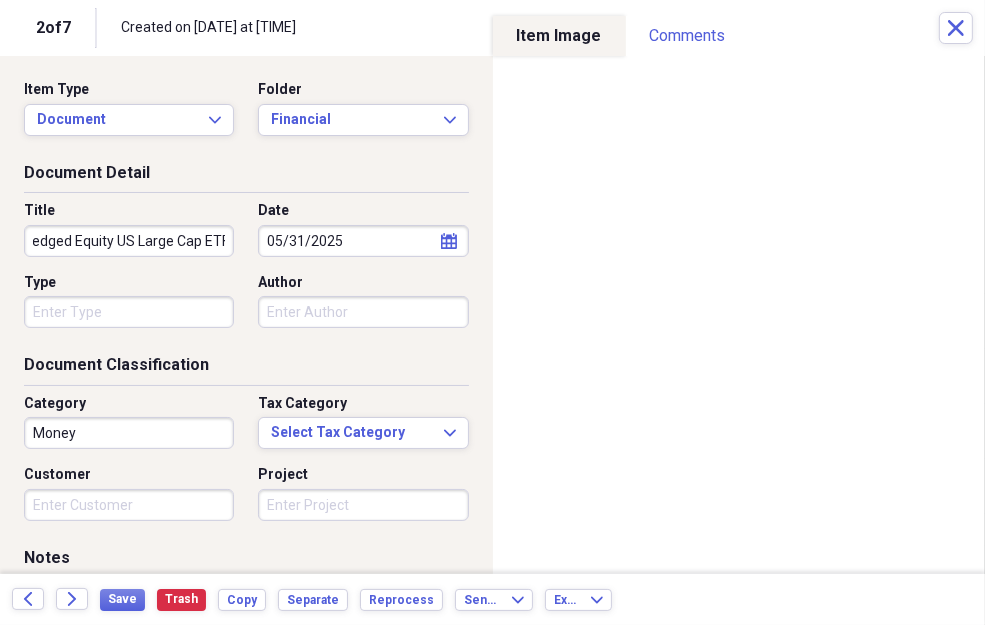 click on "Type" at bounding box center [129, 312] 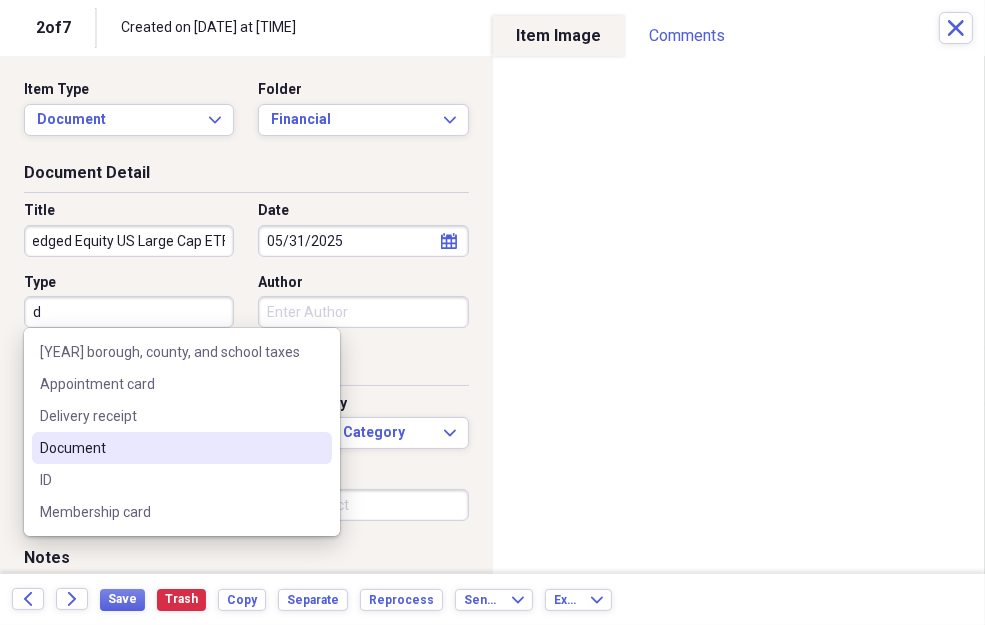 click on "Document" at bounding box center (170, 448) 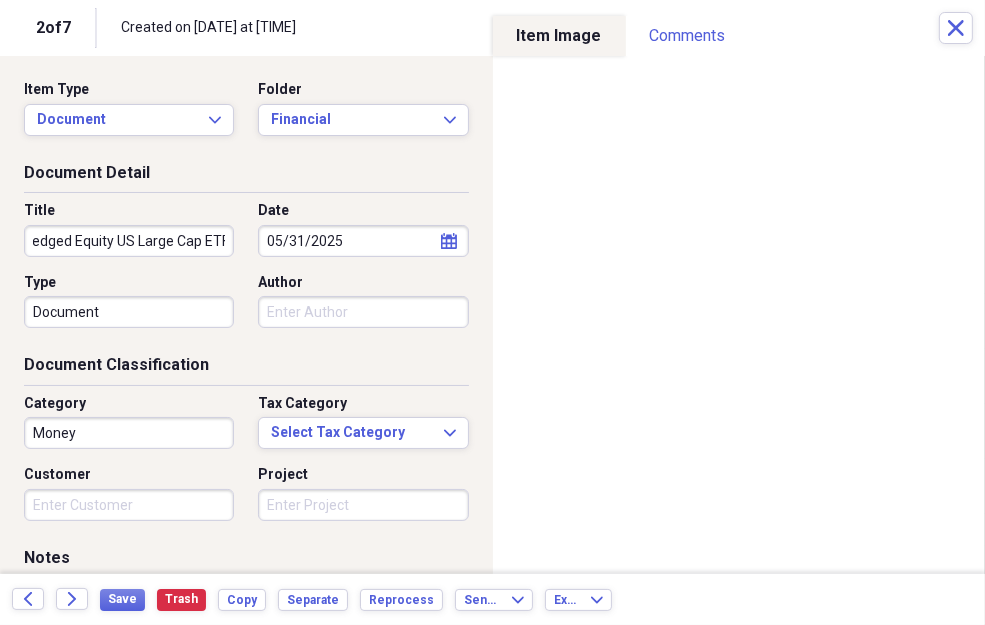 click on "Author" at bounding box center (363, 312) 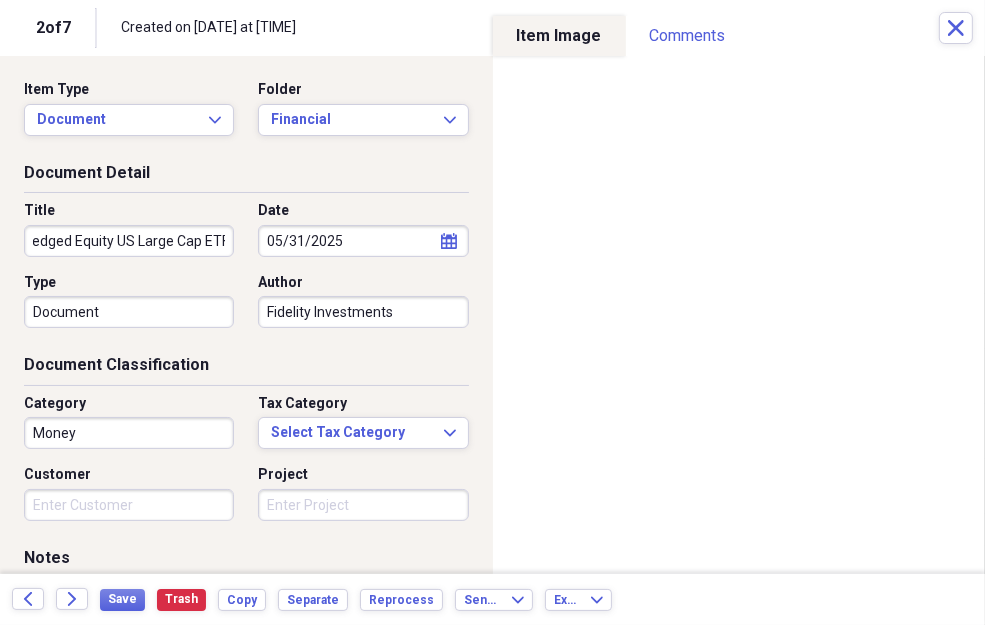 type on "Fidelity Investments" 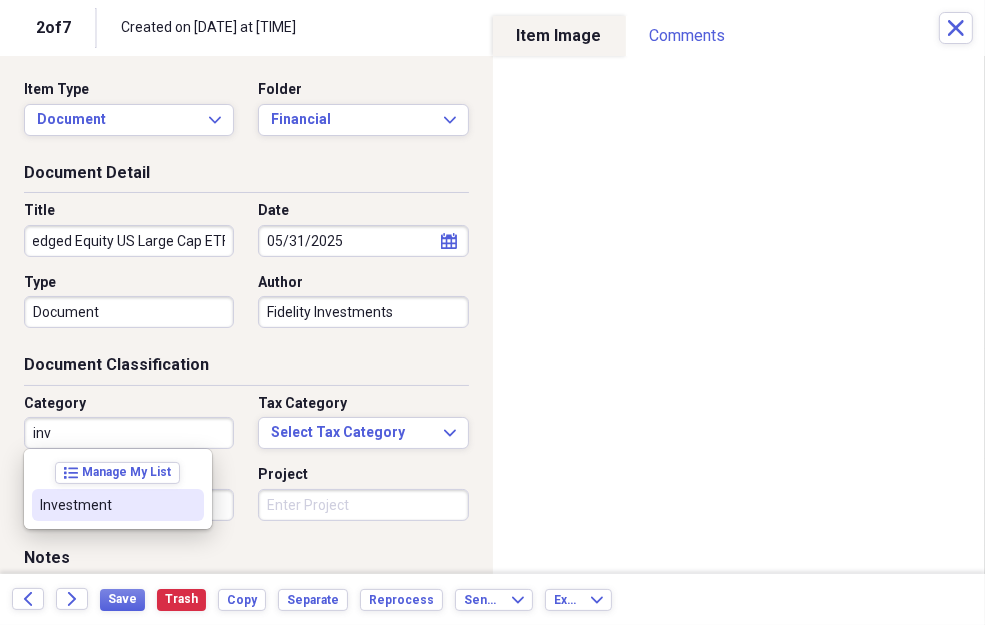 click on "Investment" at bounding box center (106, 505) 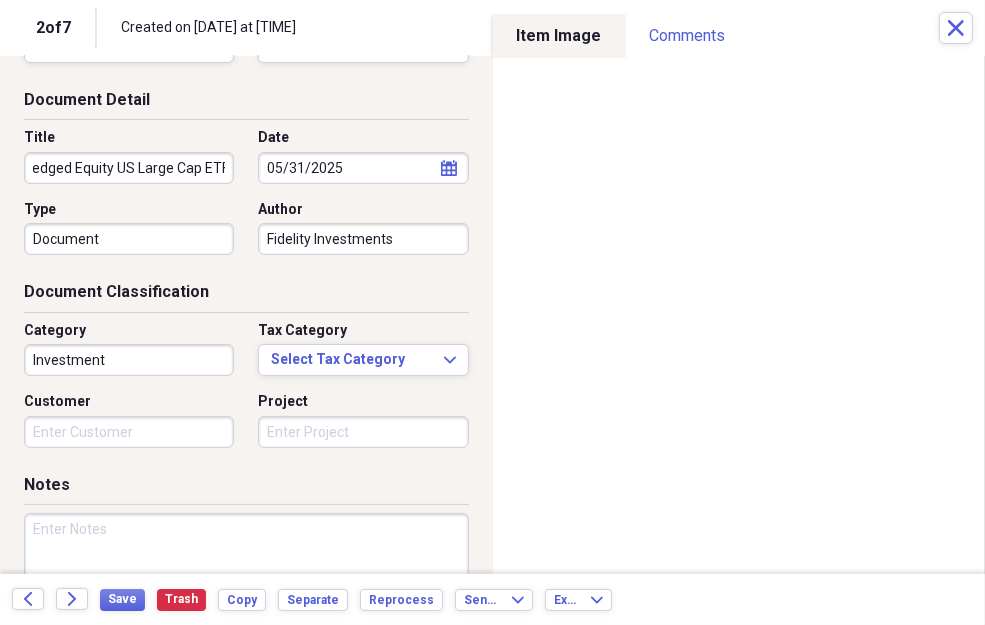 scroll, scrollTop: 153, scrollLeft: 0, axis: vertical 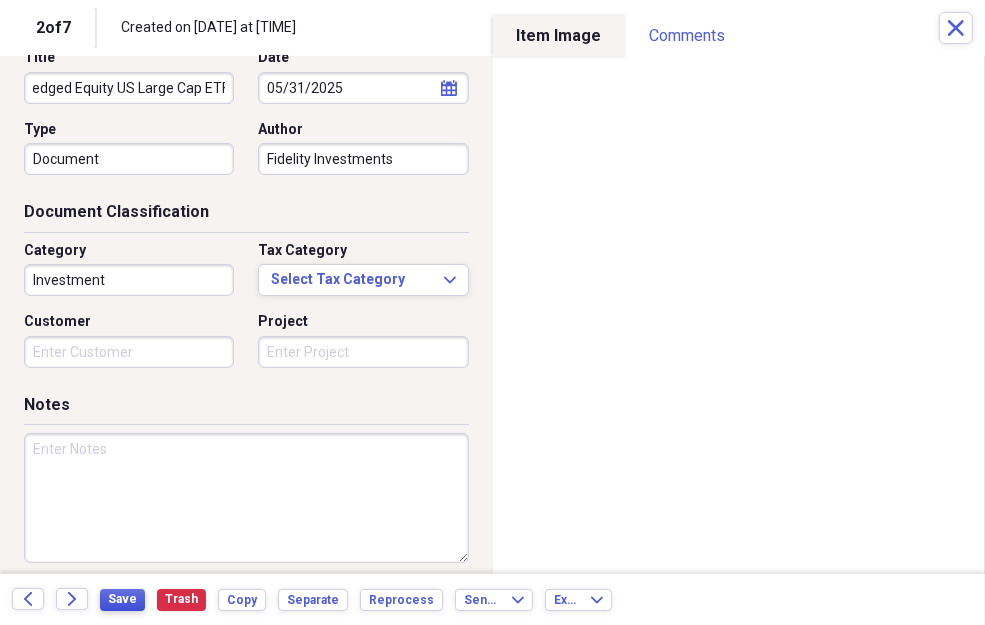 click on "Save" at bounding box center [122, 599] 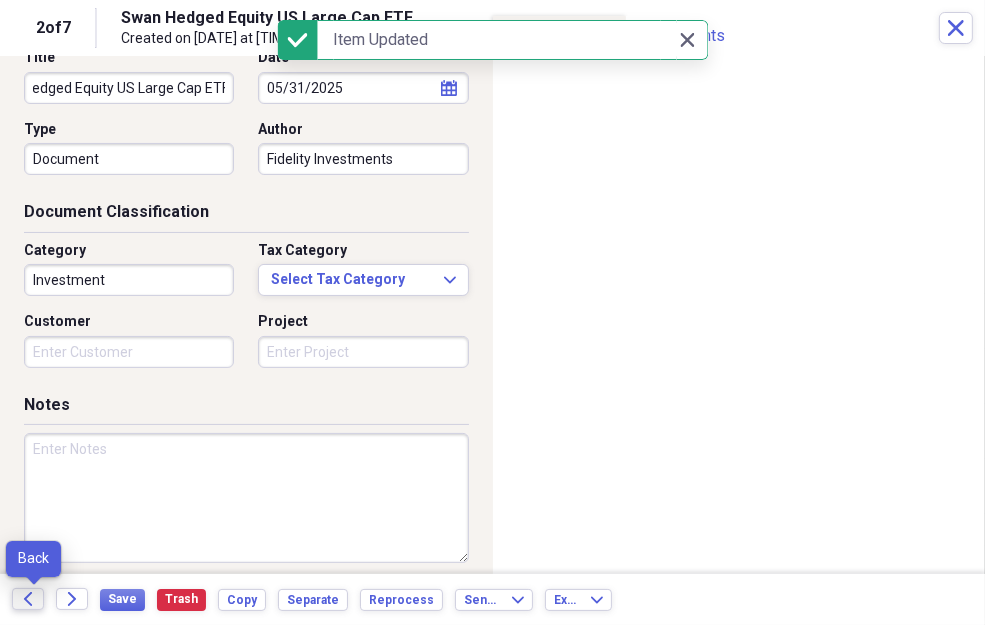 click on "Back" at bounding box center [28, 599] 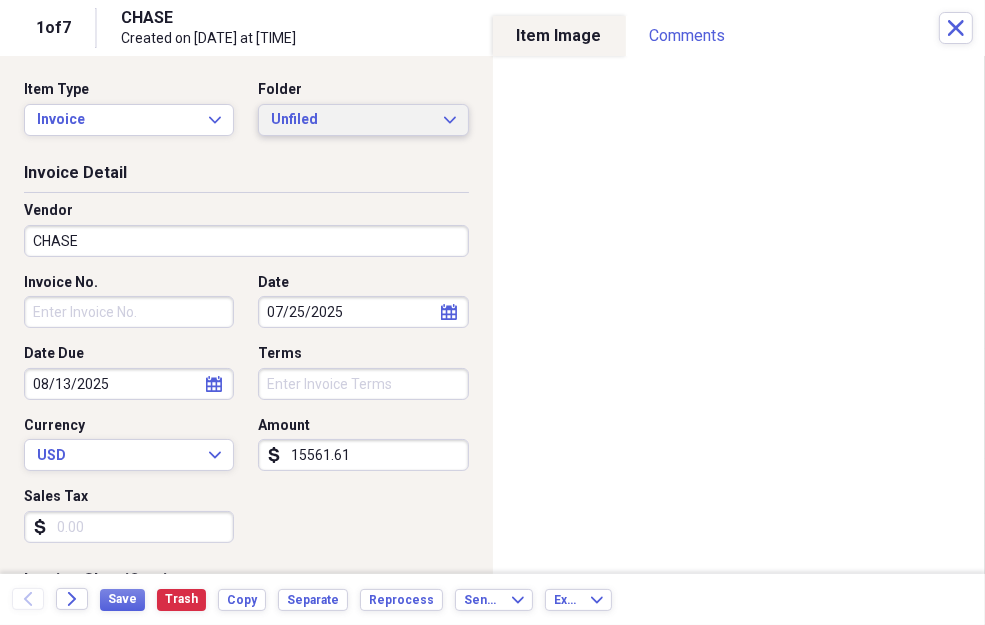 click on "Unfiled" at bounding box center [351, 120] 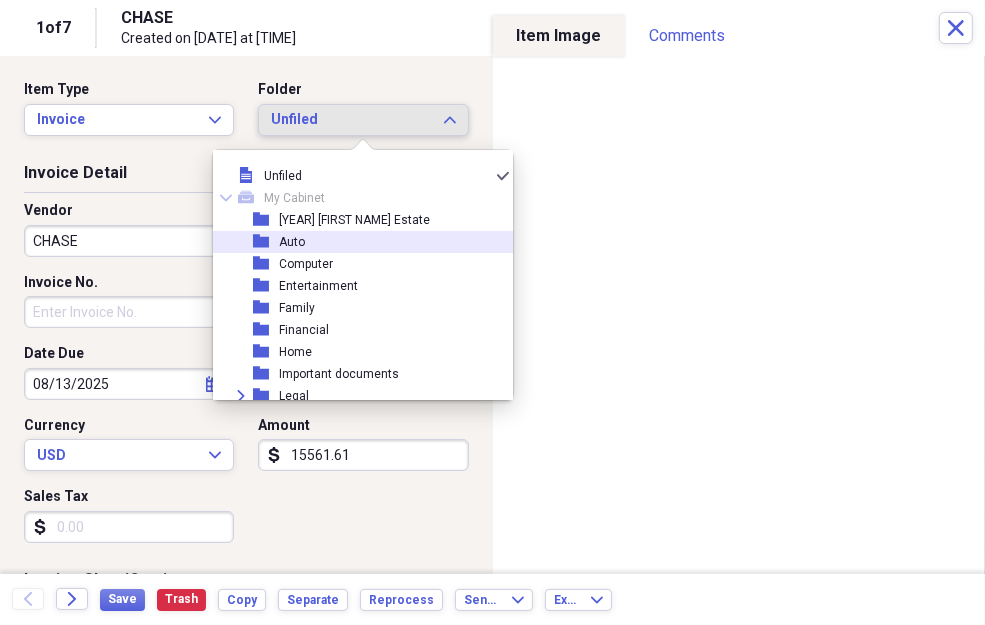 click on "folder Auto" at bounding box center [355, 242] 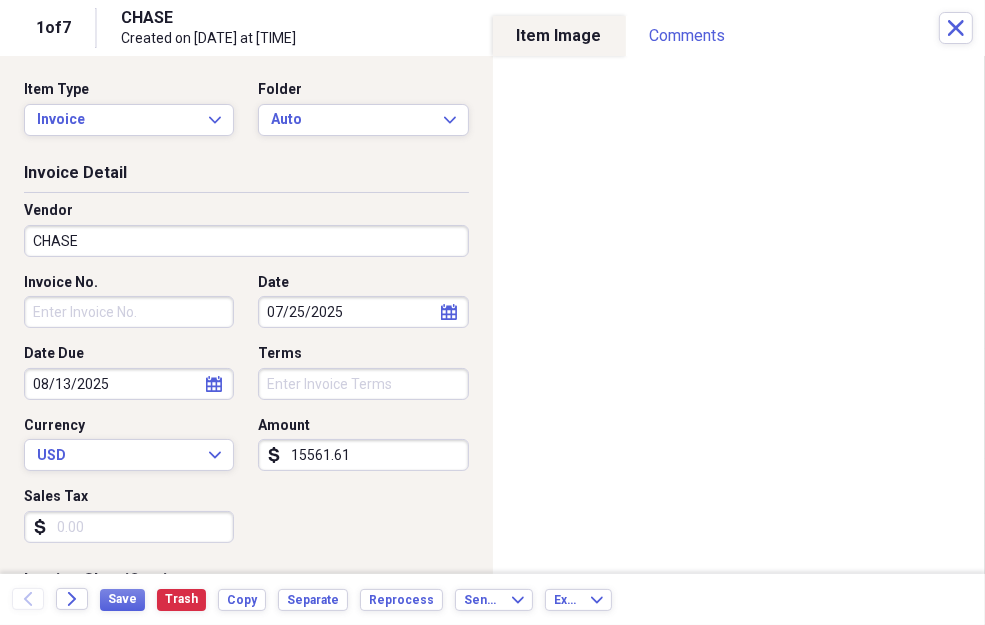 click on "CHASE" at bounding box center [246, 241] 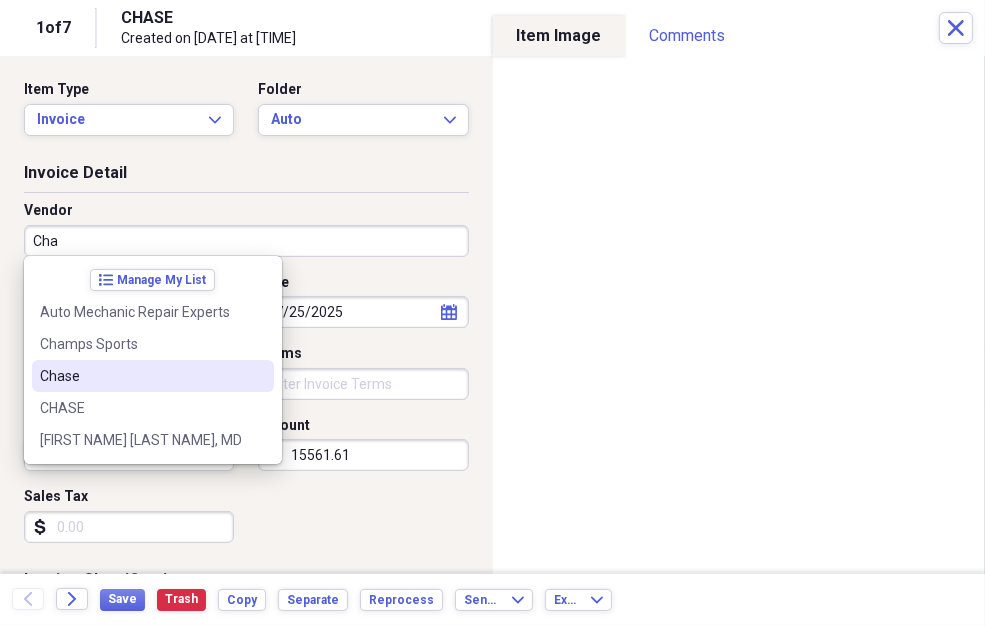 type on "Chase" 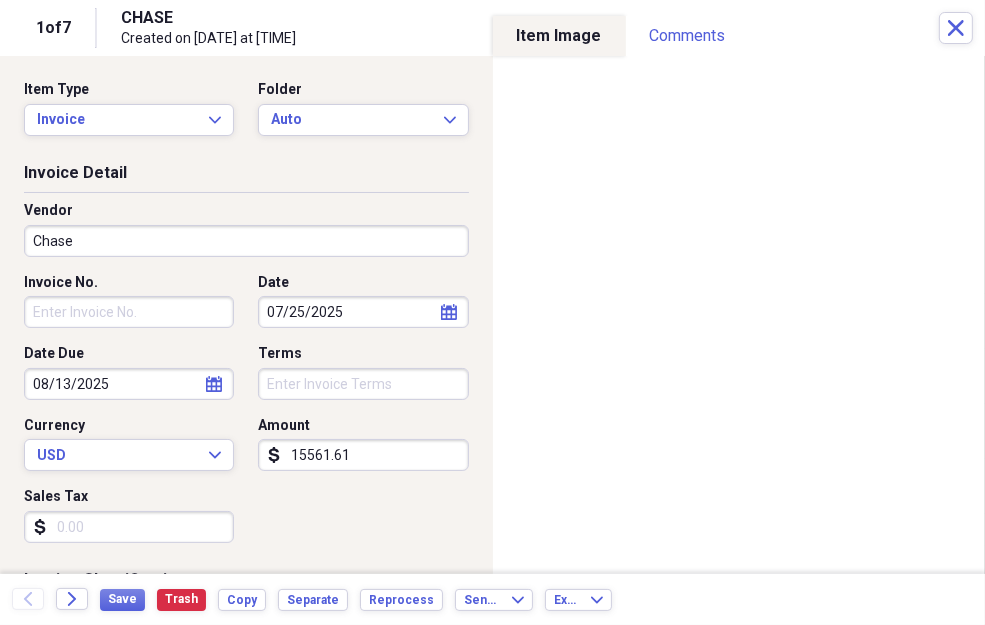 type on "Fuel/Auto" 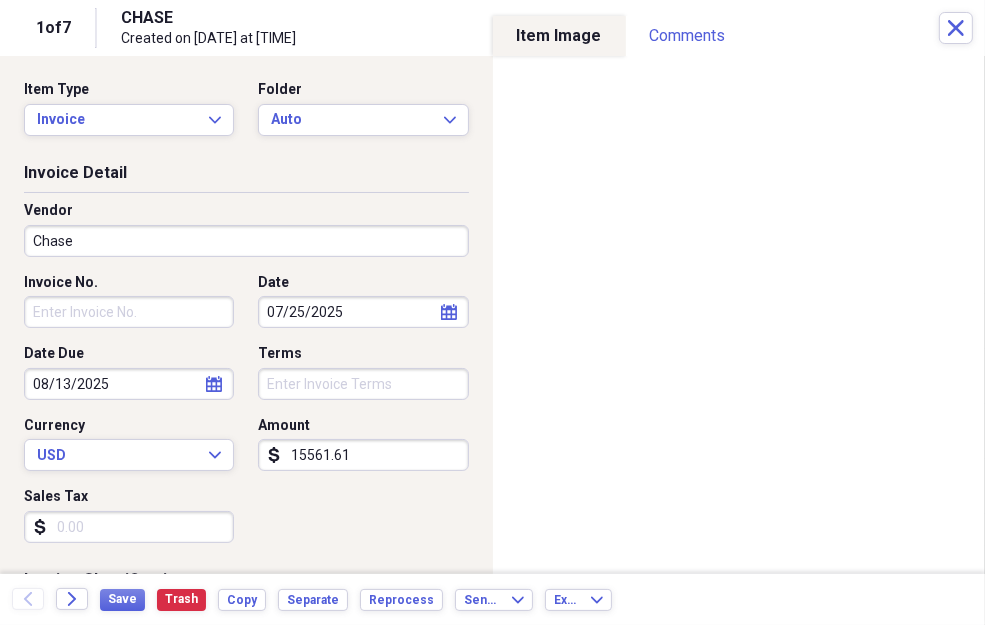 click on "15561.61" at bounding box center (363, 455) 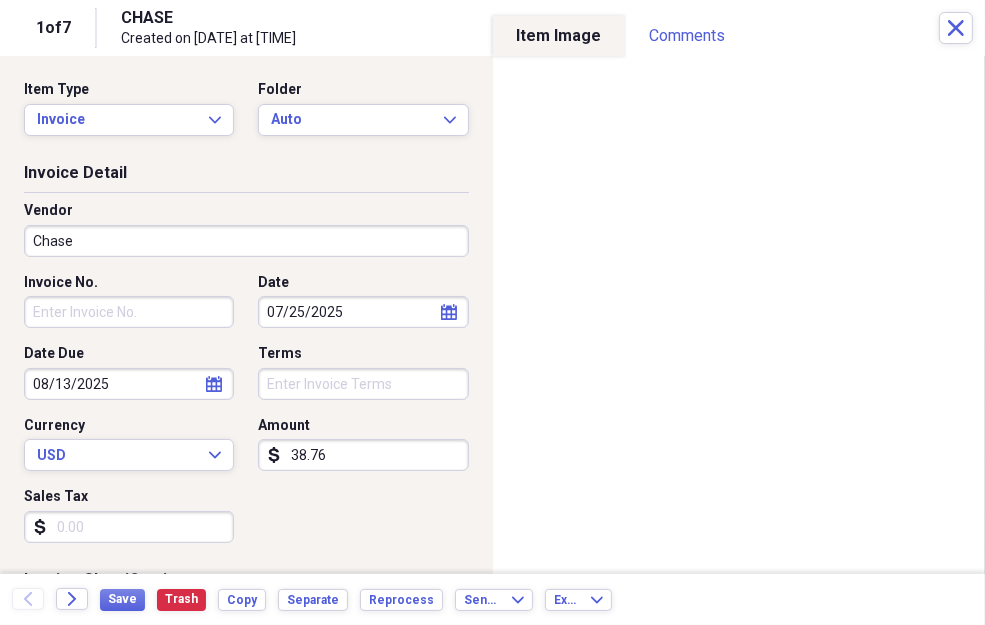 type on "387.61" 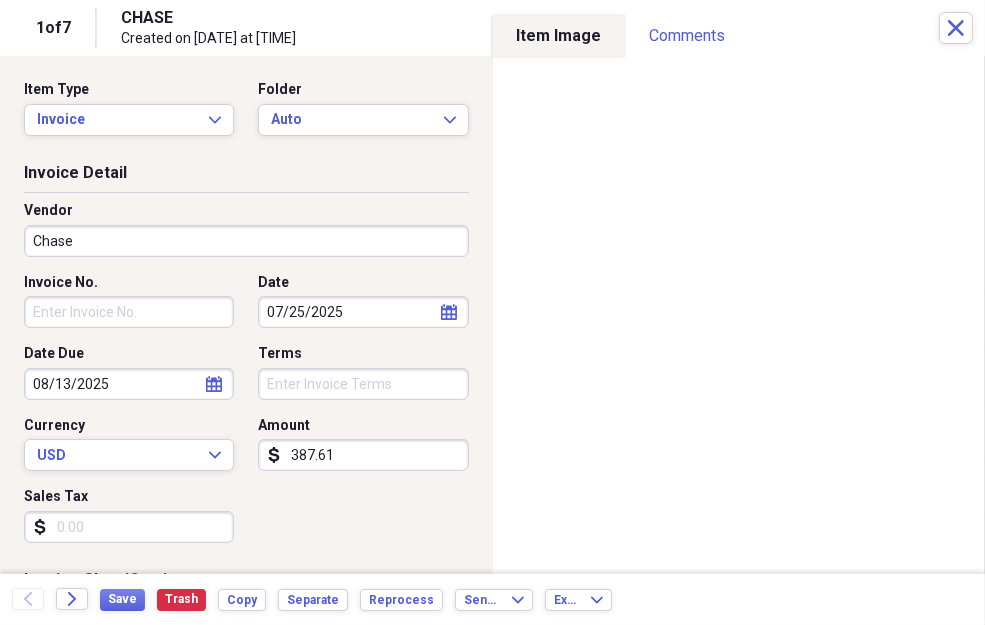 type on "0.00" 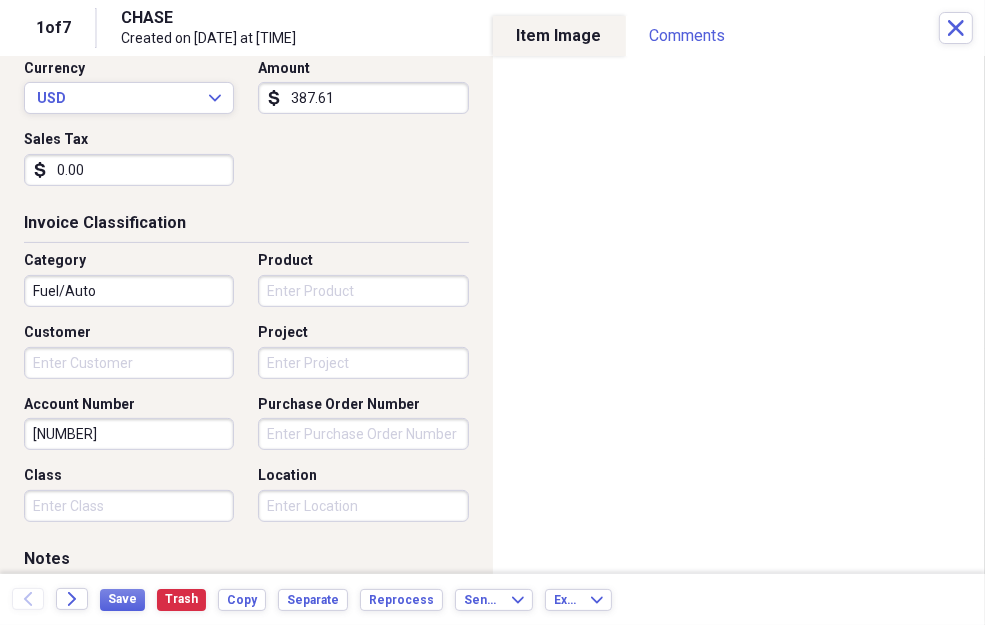 scroll, scrollTop: 306, scrollLeft: 0, axis: vertical 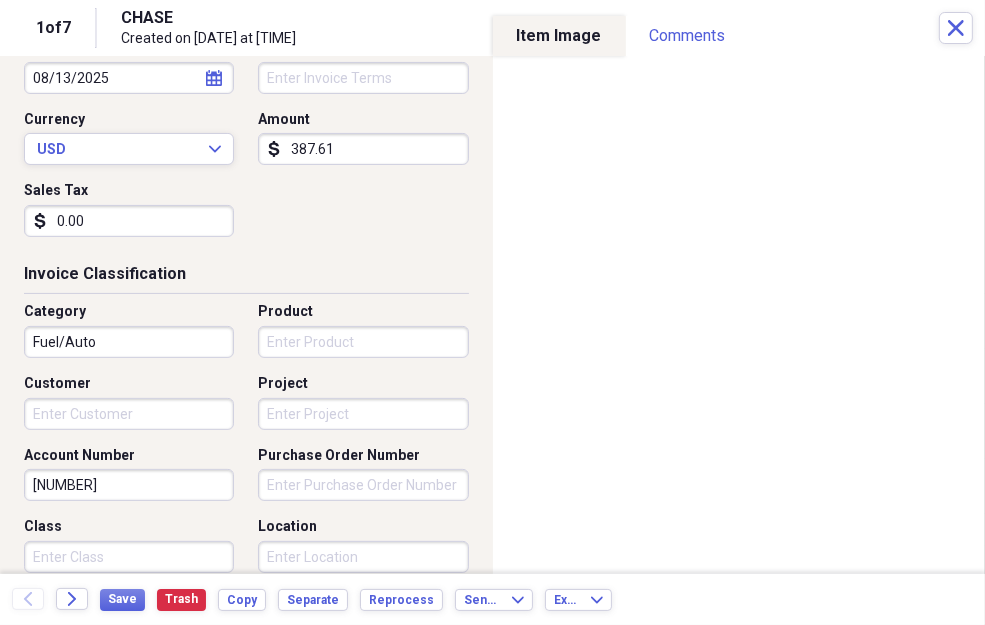 click on "Project" at bounding box center [363, 414] 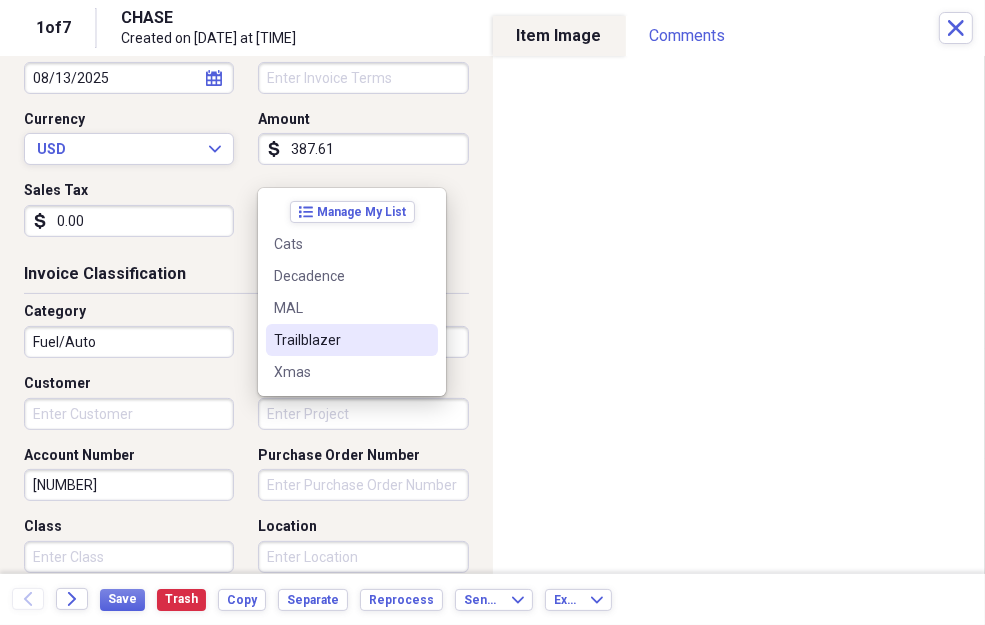 click on "Trailblazer" at bounding box center (340, 340) 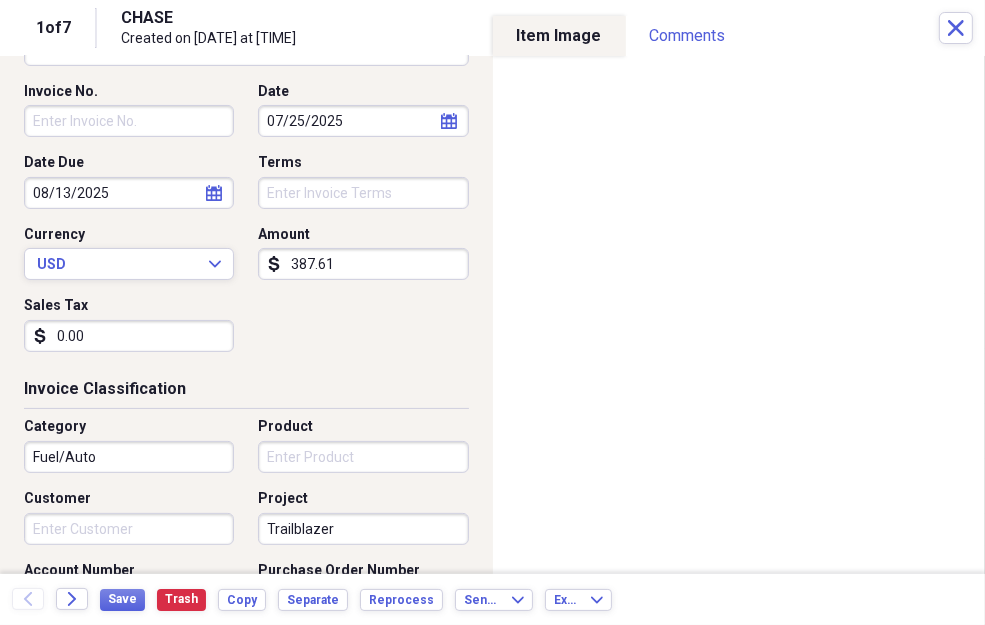 scroll, scrollTop: 0, scrollLeft: 0, axis: both 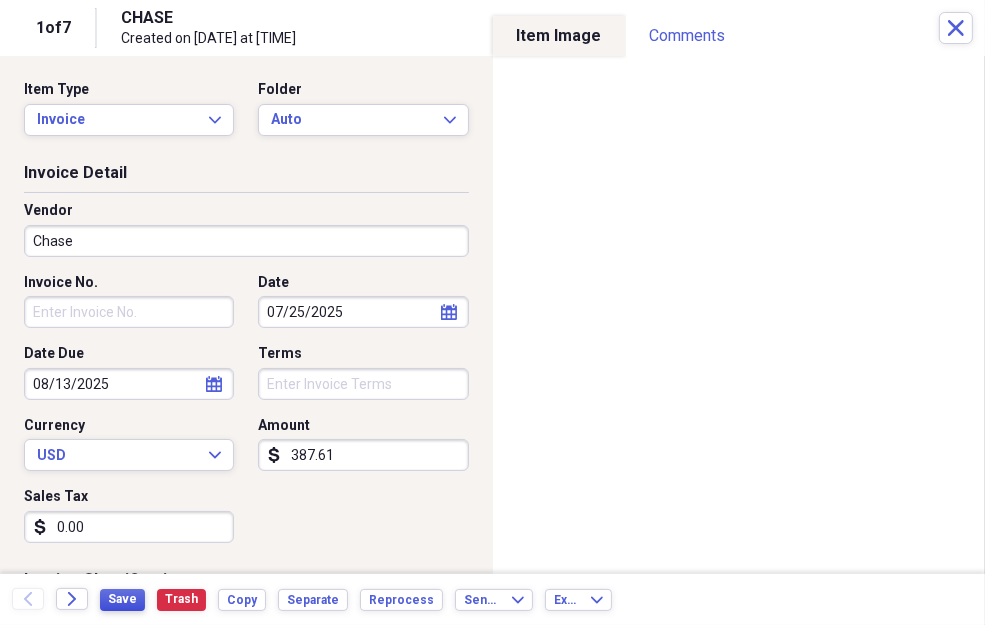 click on "Save" at bounding box center (122, 599) 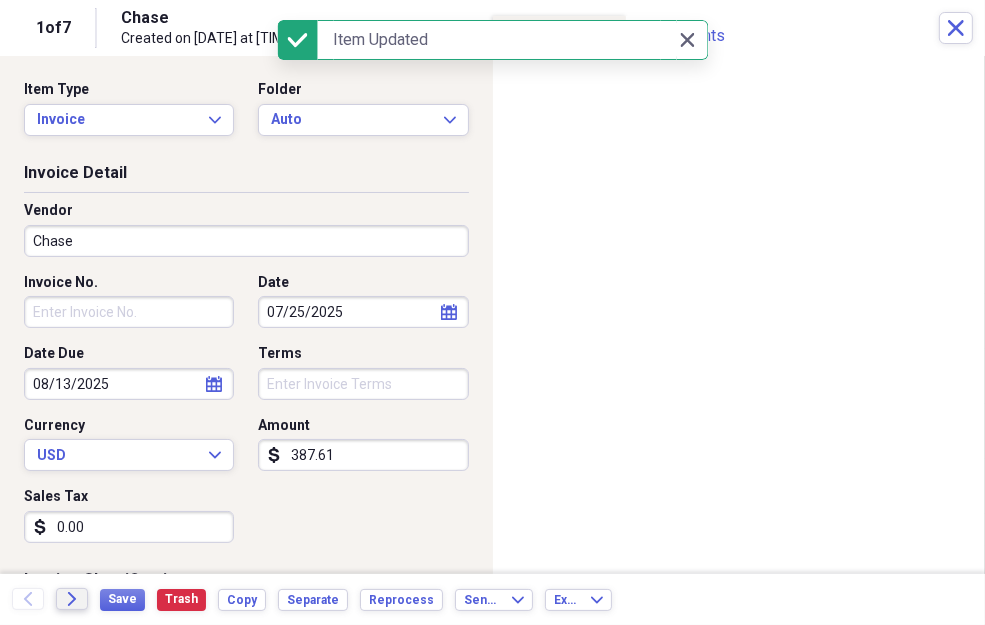 click on "Forward" 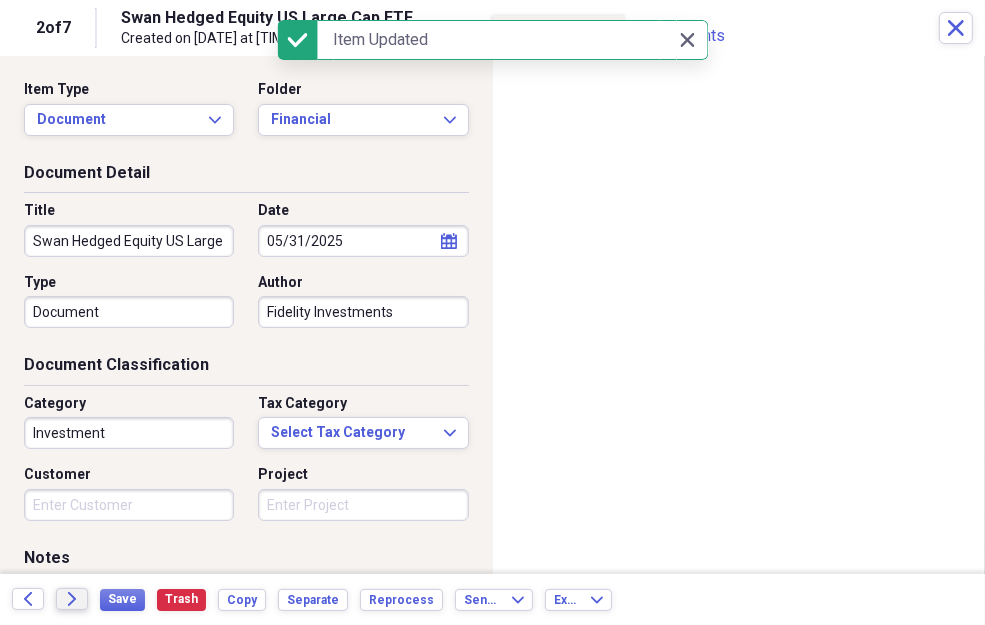 click on "Forward" 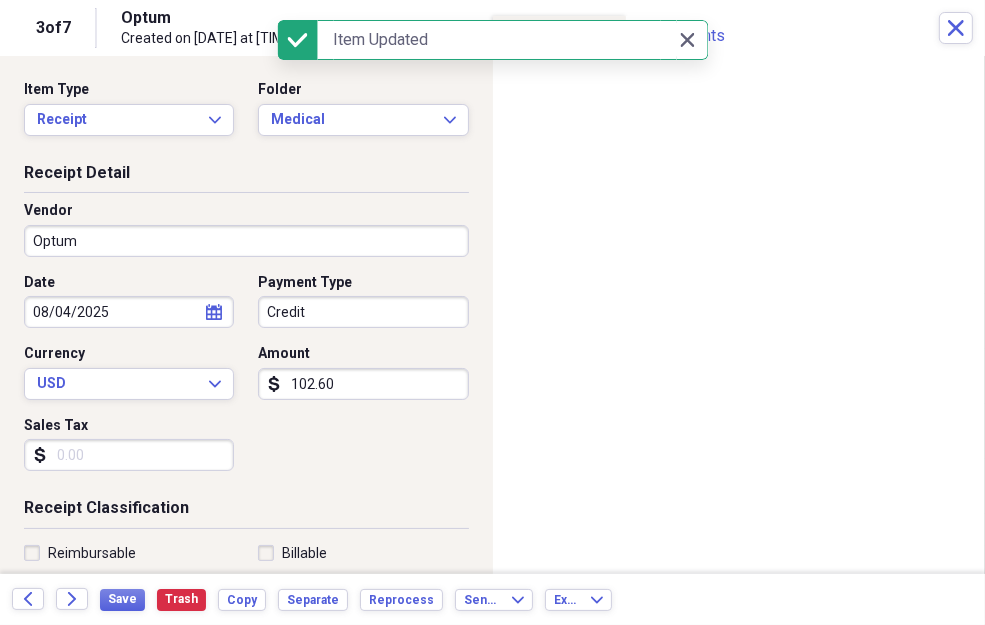 click on "Credit" at bounding box center [363, 312] 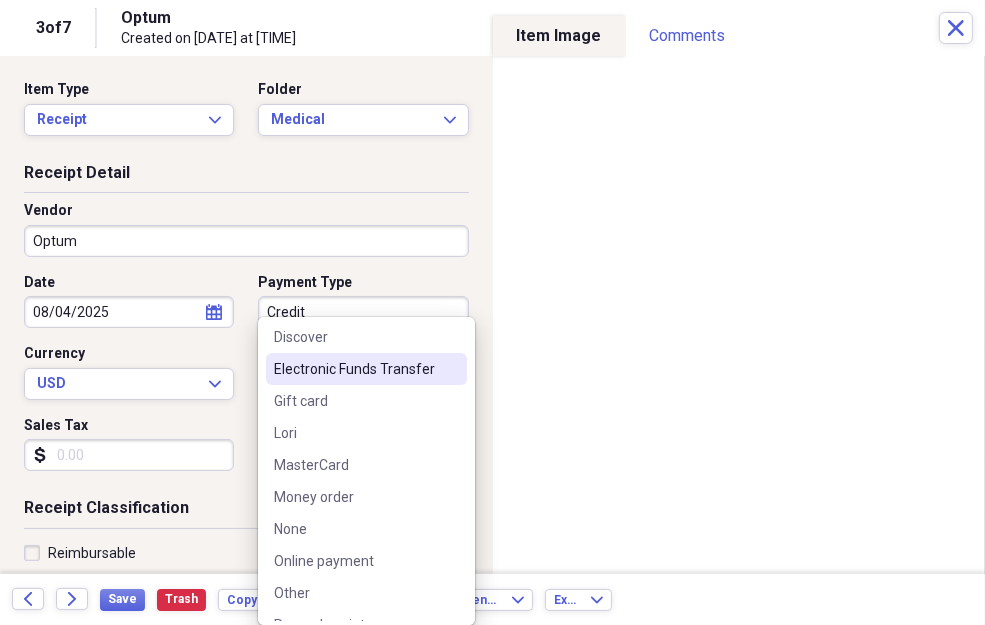 scroll, scrollTop: 306, scrollLeft: 0, axis: vertical 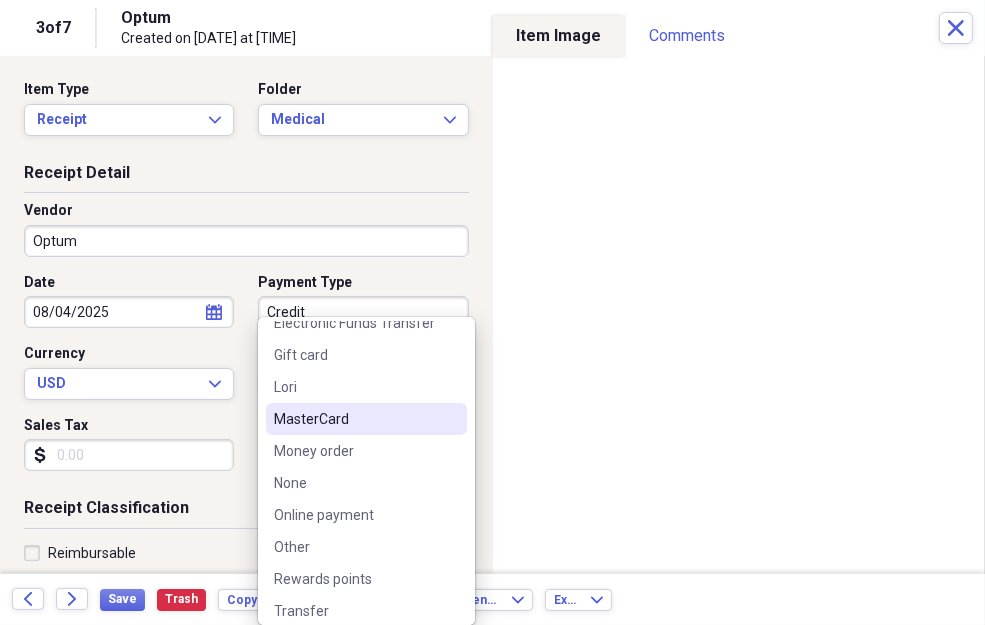 click on "MasterCard" at bounding box center (354, 419) 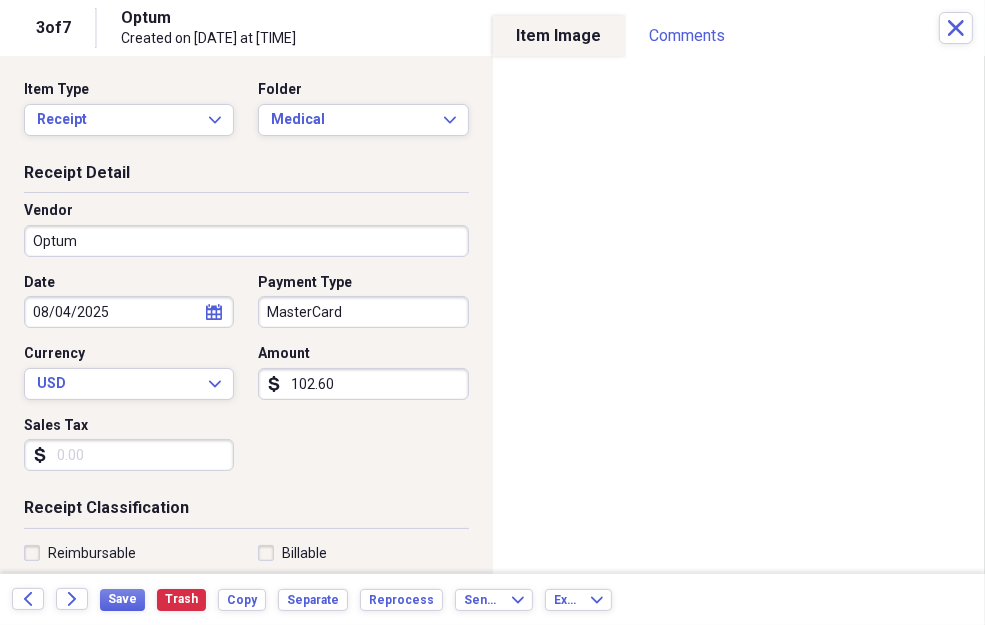click on "Sales Tax" at bounding box center [129, 455] 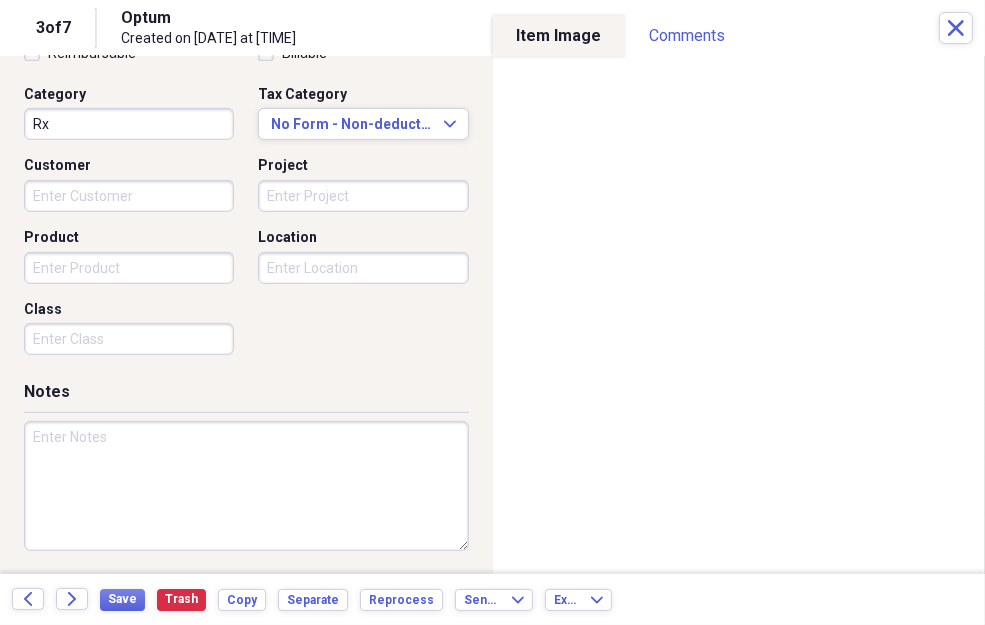 scroll, scrollTop: 501, scrollLeft: 0, axis: vertical 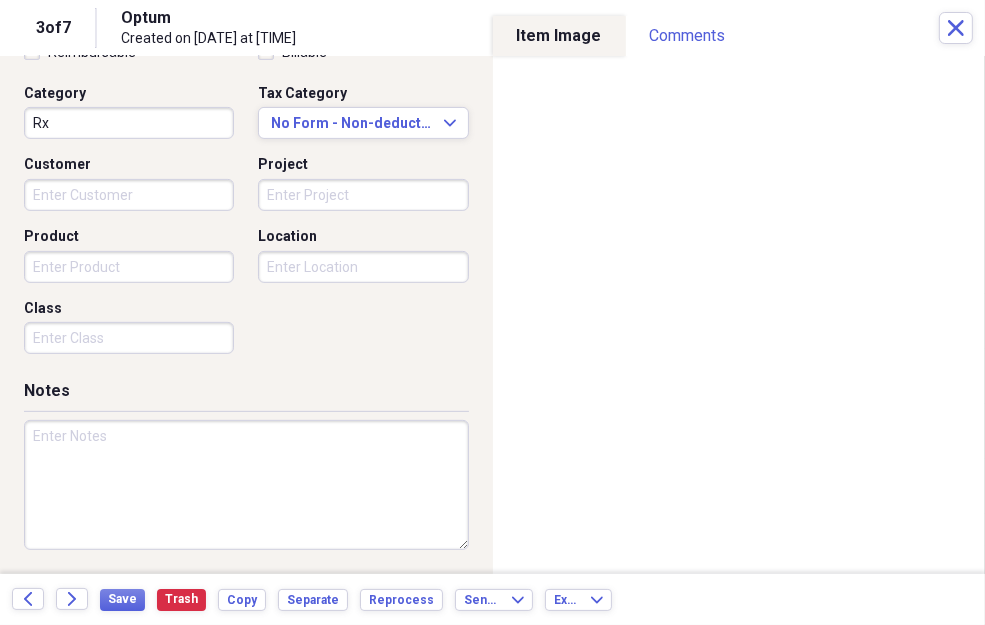 click at bounding box center [246, 485] 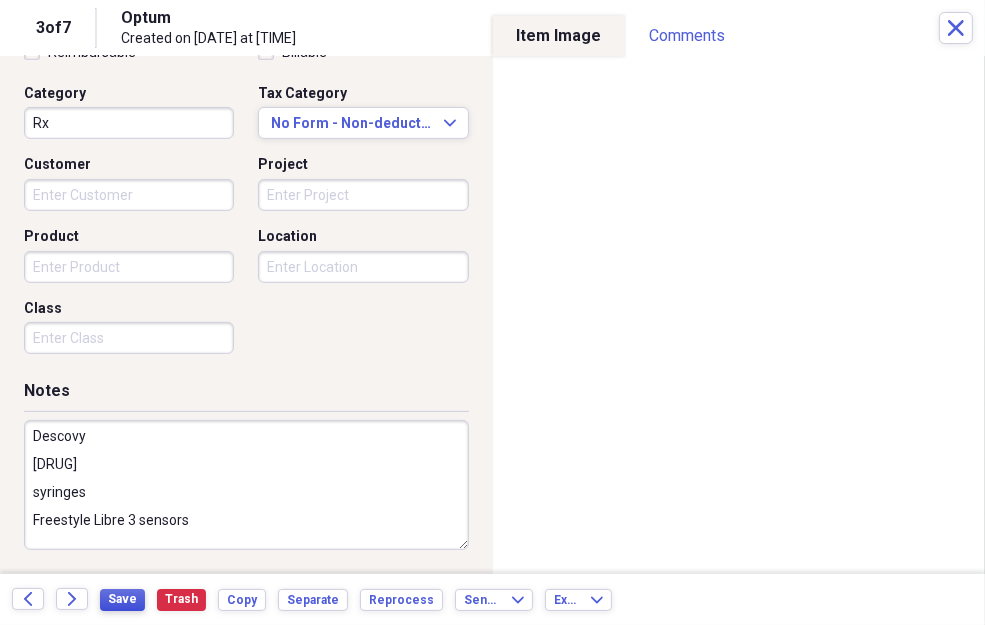 type on "Descovy
[DRUG]
syringes
Freestyle Libre 3 sensors" 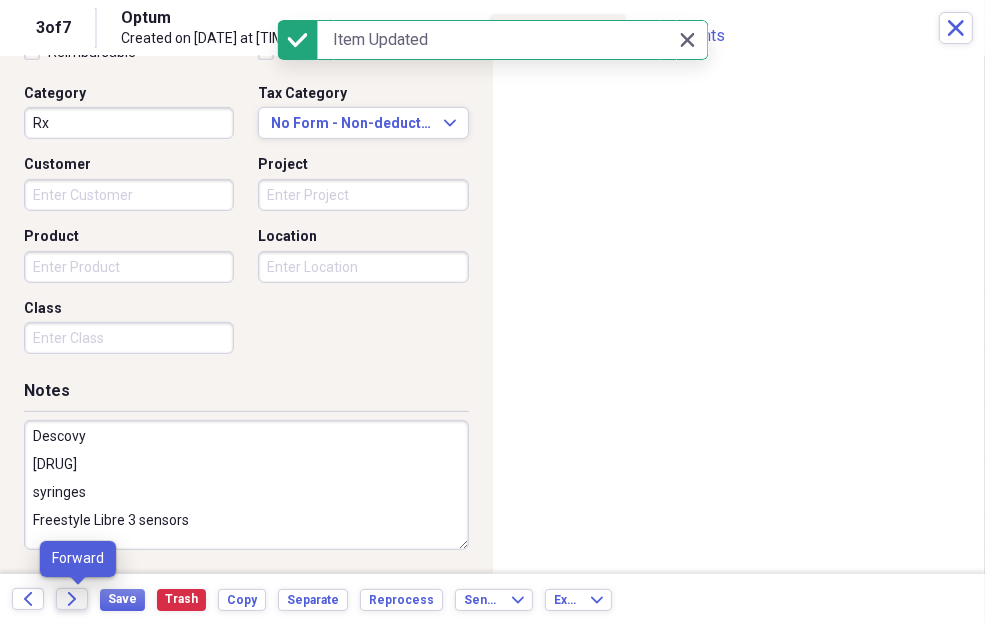 click on "Forward" 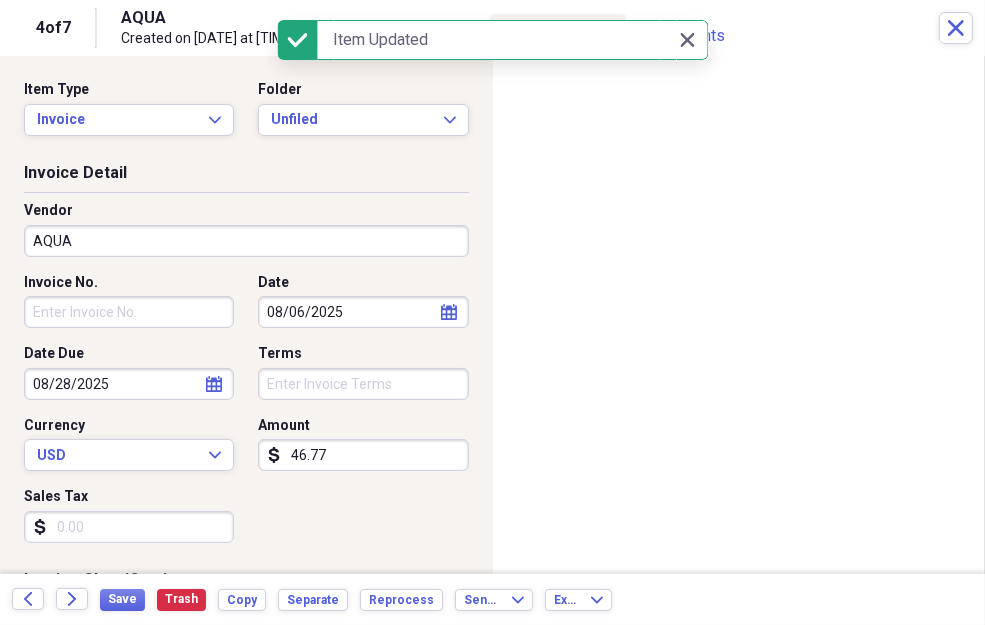 click on "AQUA" at bounding box center (246, 241) 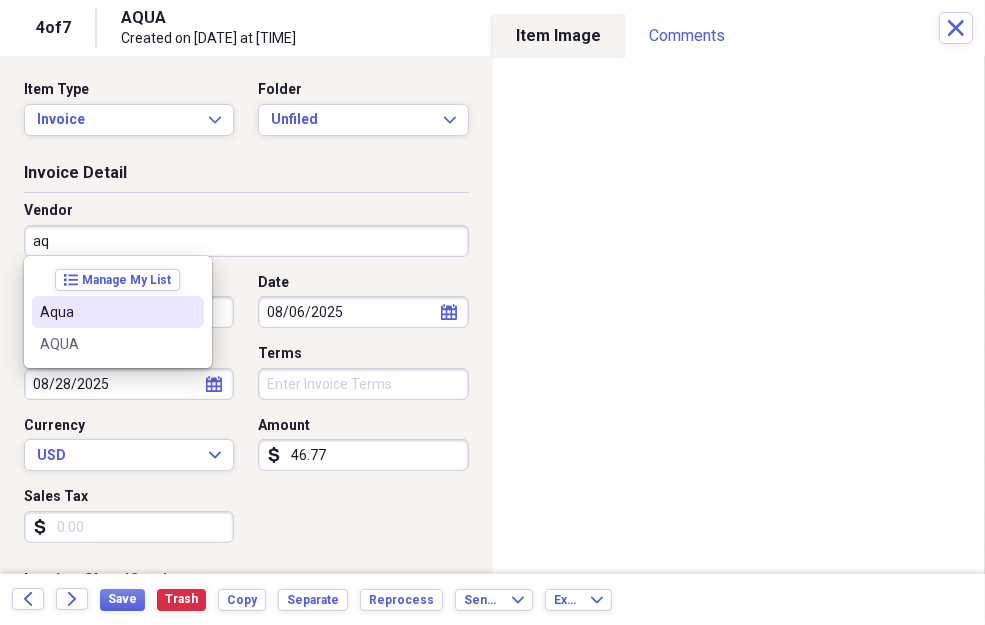 type on "Aqua" 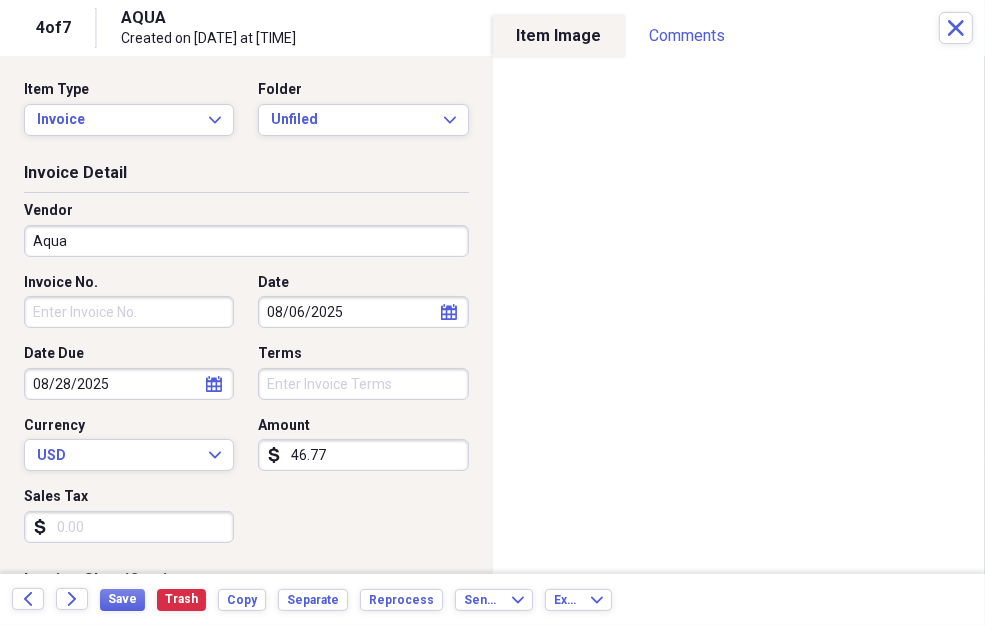type on "Water" 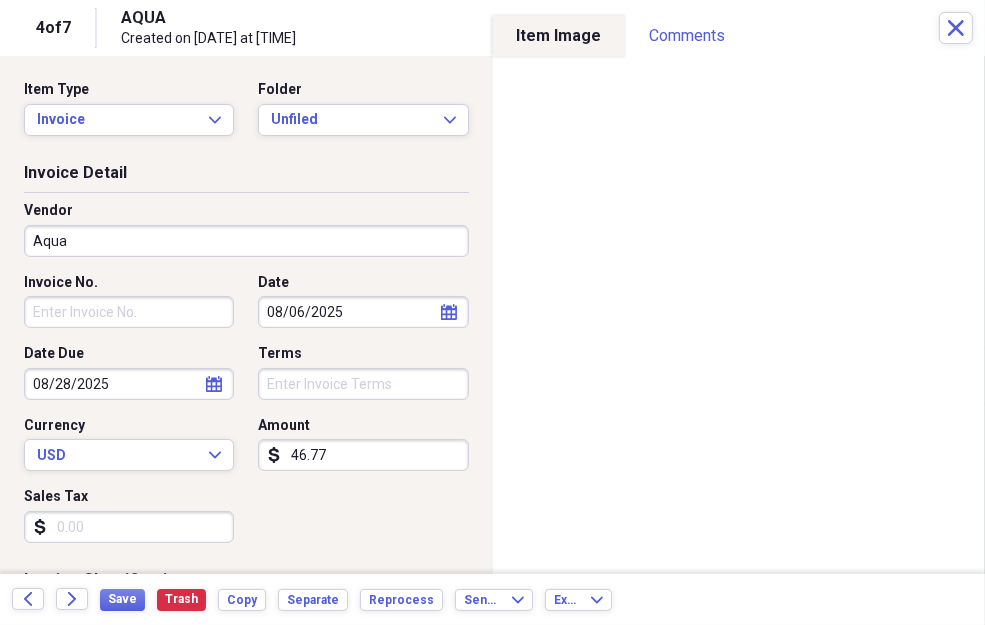 click on "Sales Tax" at bounding box center (129, 527) 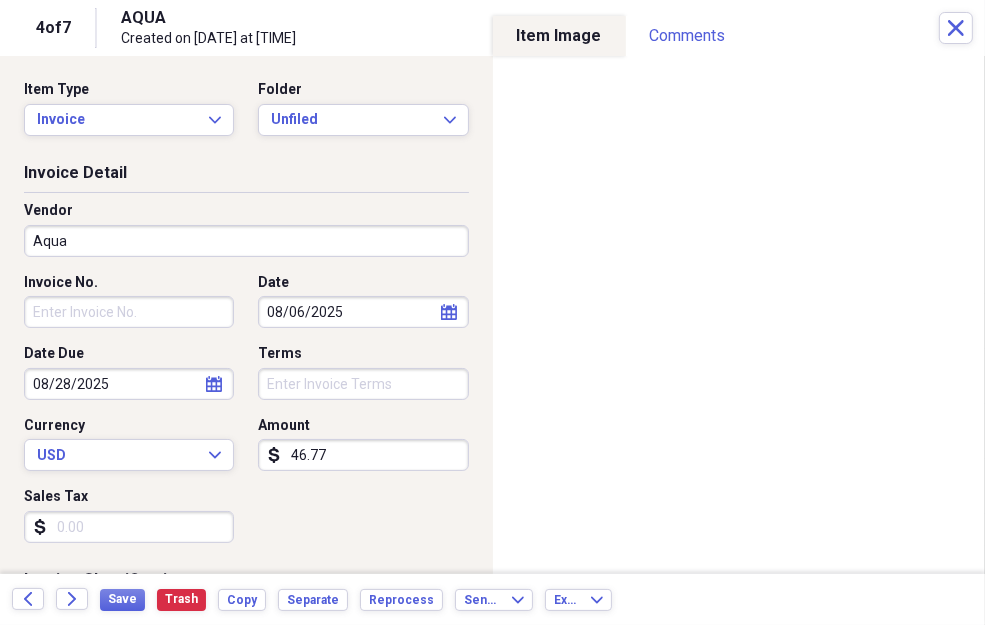type on "0.00" 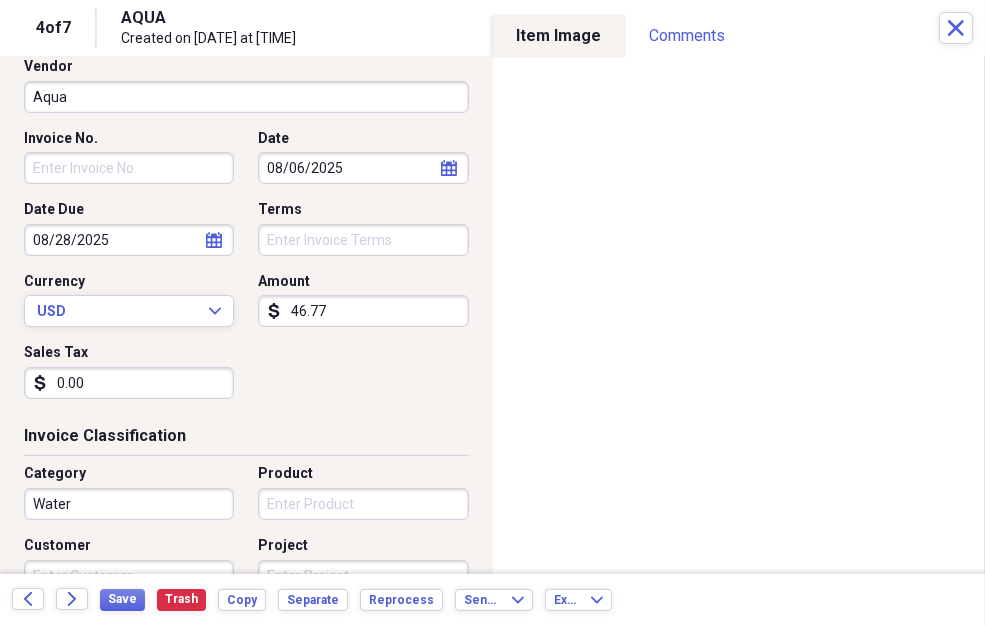 scroll, scrollTop: 0, scrollLeft: 0, axis: both 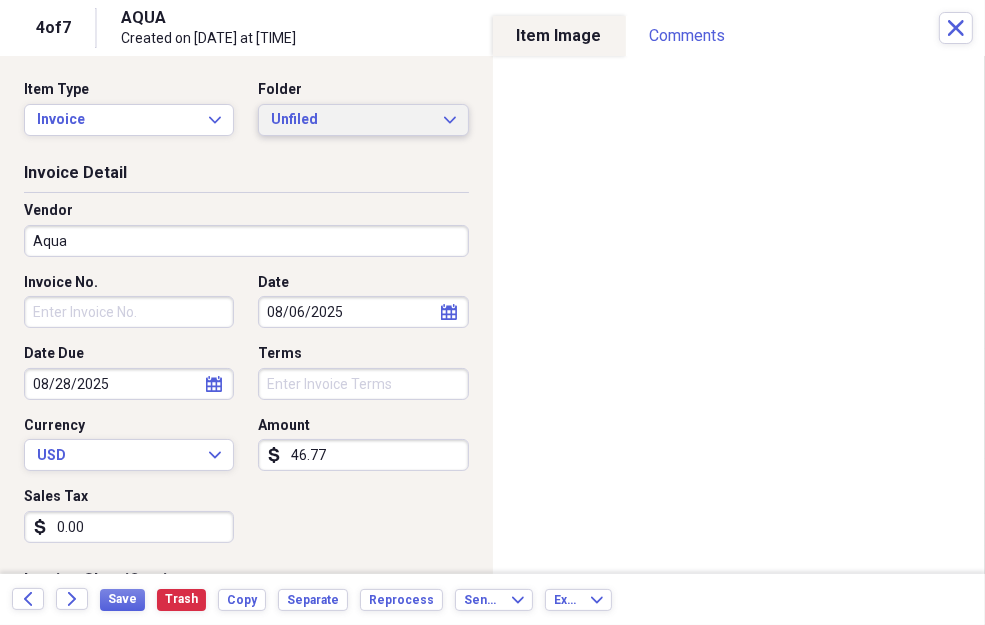 click on "Unfiled" at bounding box center [351, 120] 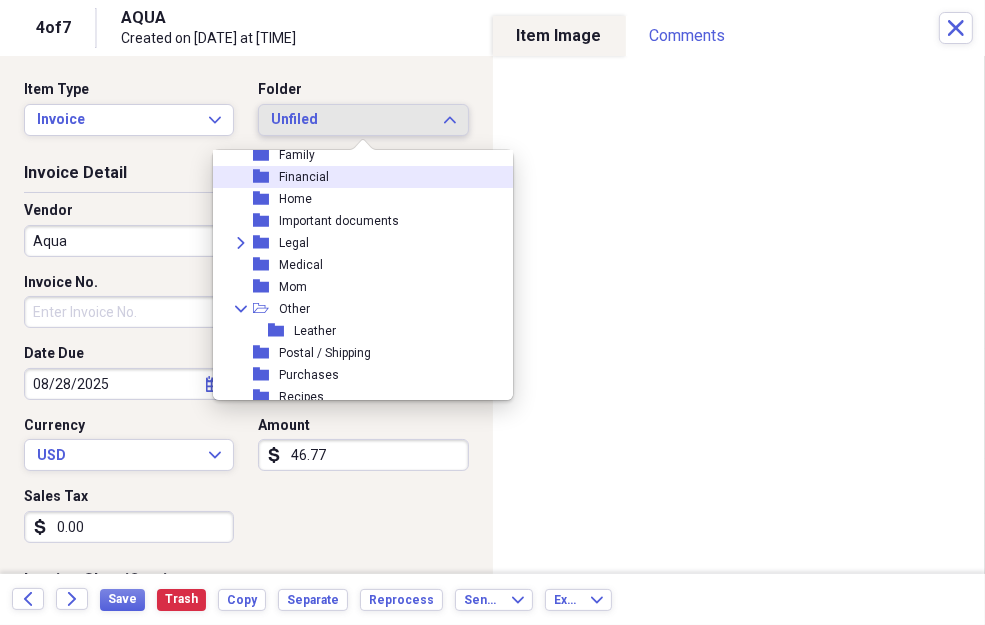 scroll, scrollTop: 271, scrollLeft: 0, axis: vertical 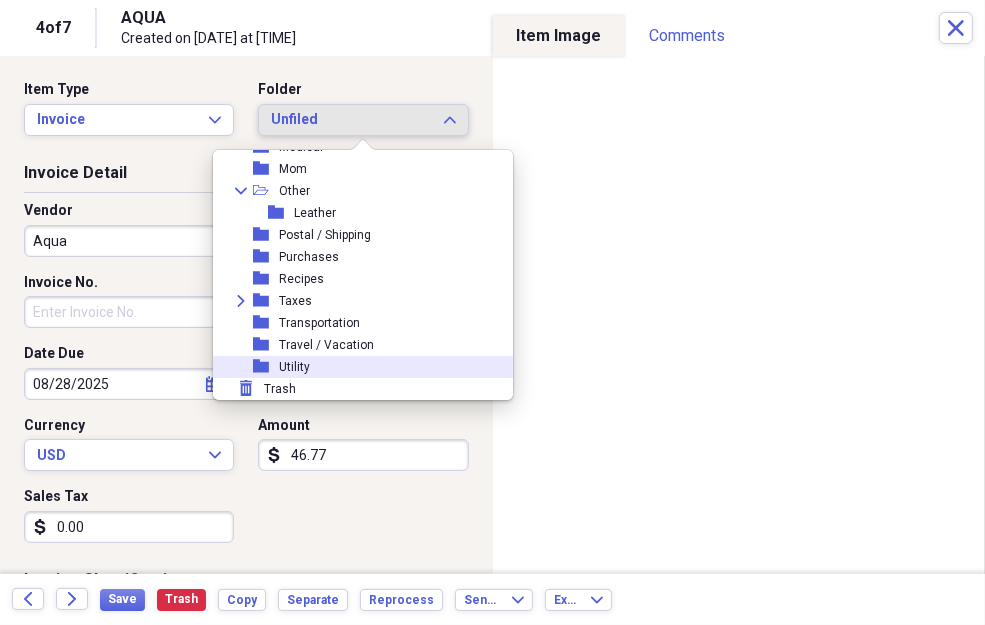 click on "folder Utility" at bounding box center (355, 367) 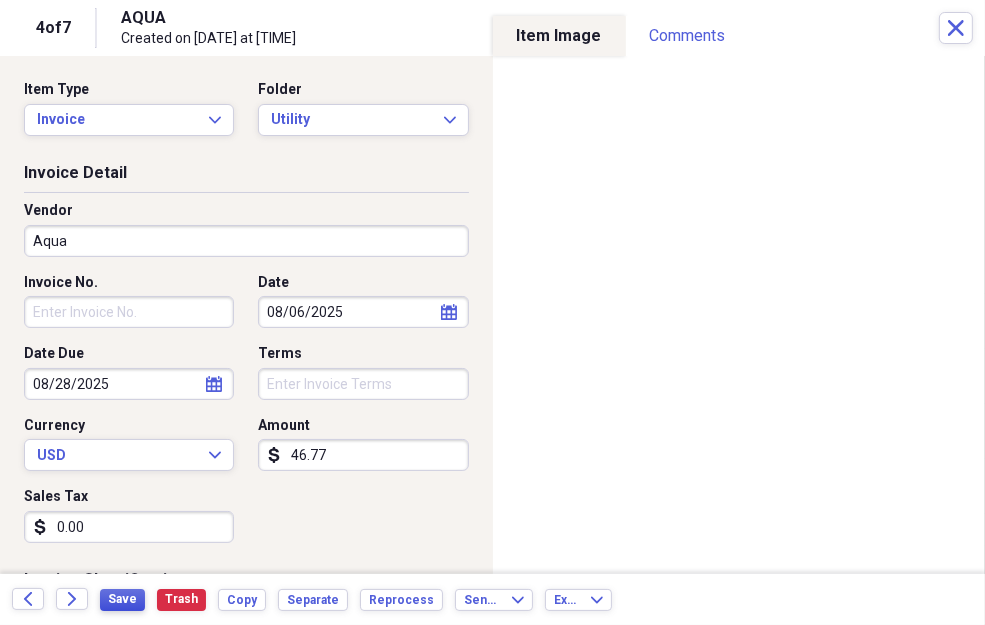 click on "Save" at bounding box center (122, 599) 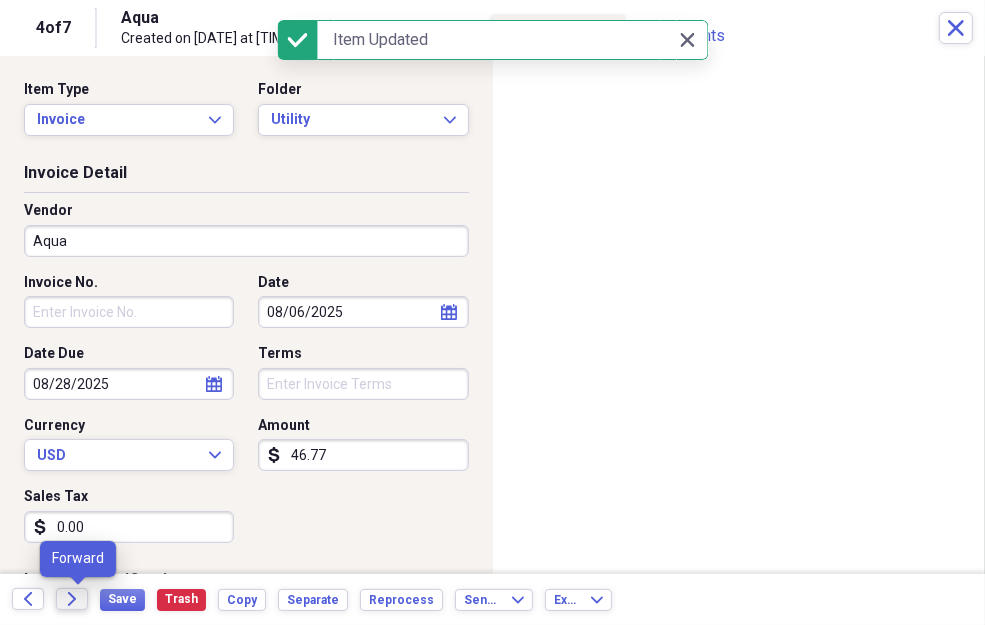 click on "Forward" 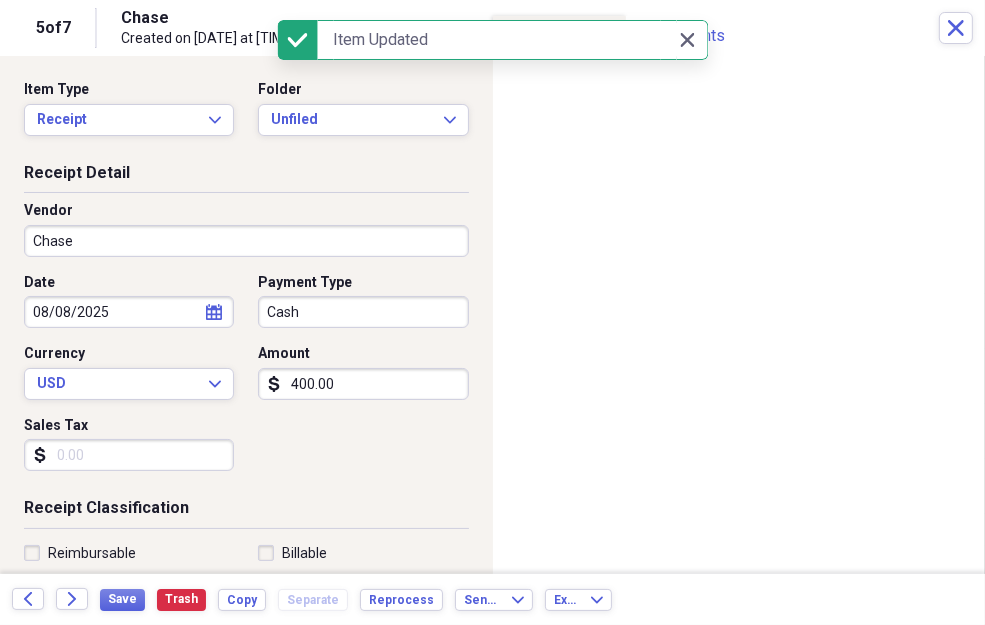 click on "Cash" at bounding box center (363, 312) 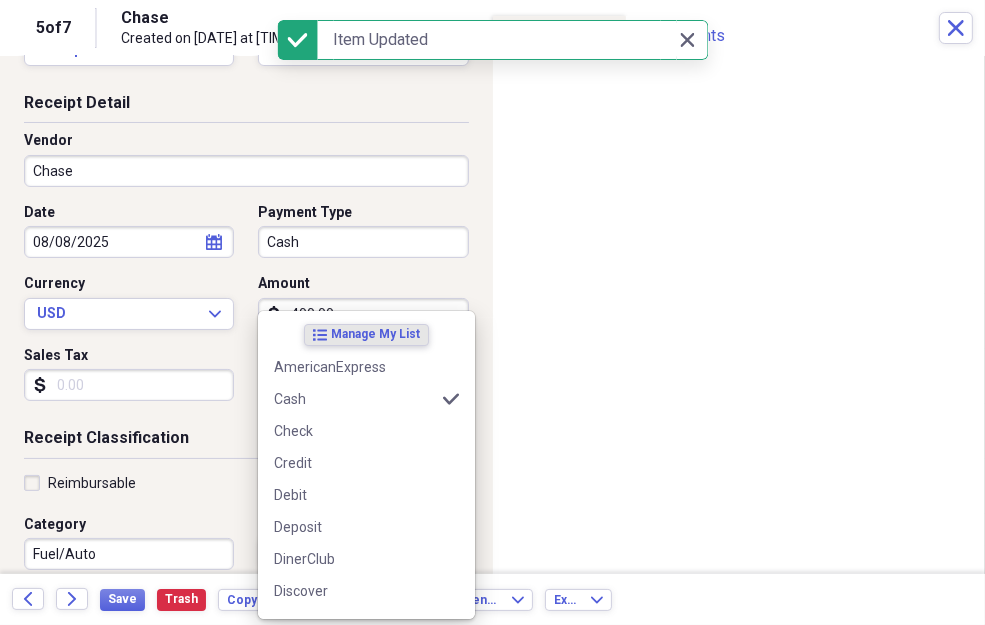 scroll, scrollTop: 153, scrollLeft: 0, axis: vertical 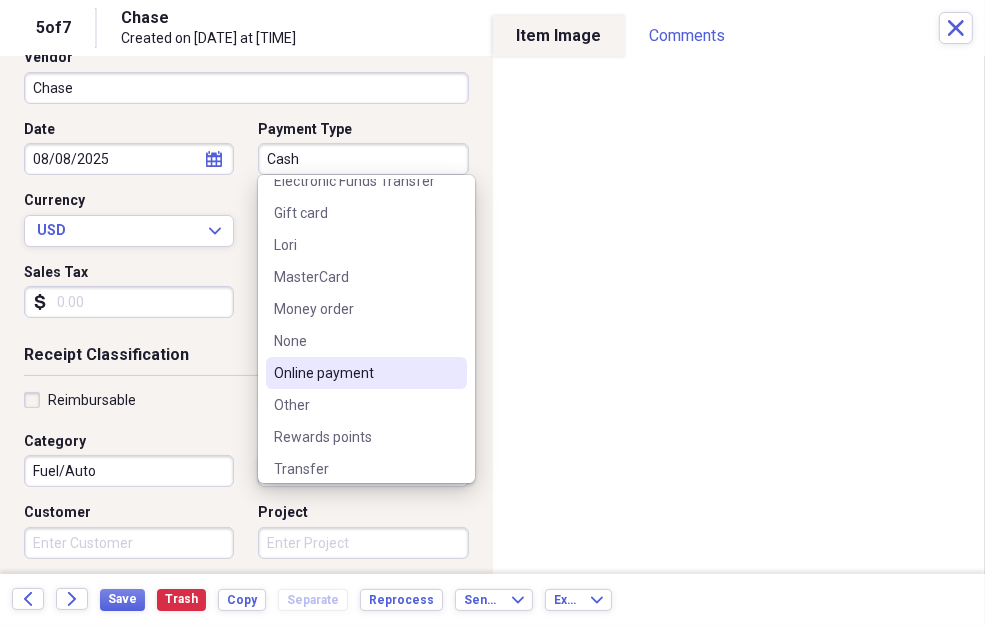 click on "Online payment" at bounding box center [354, 373] 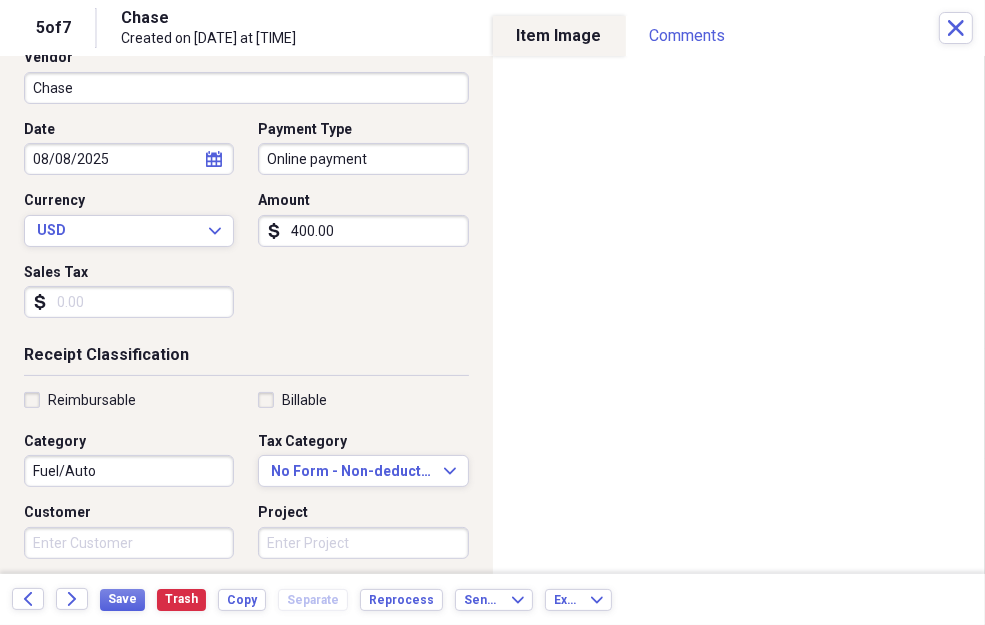 click on "Sales Tax" at bounding box center [129, 302] 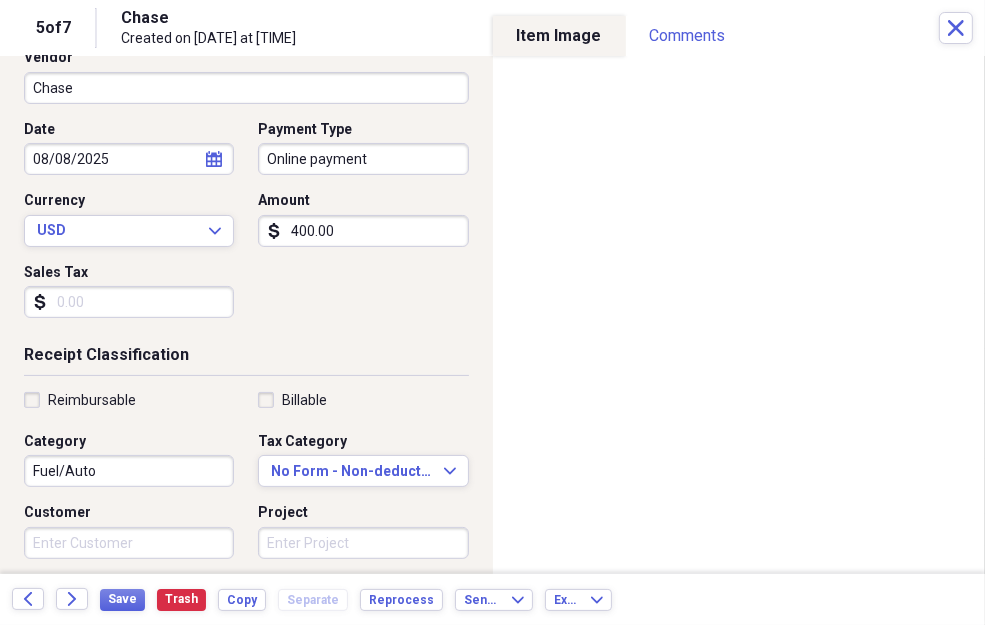 type on "0.00" 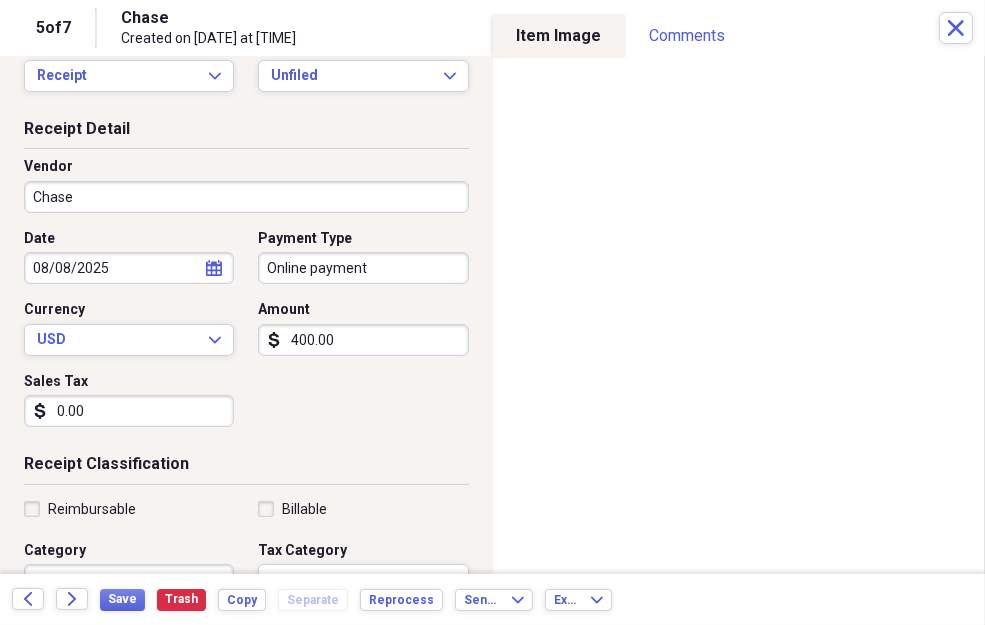 scroll, scrollTop: 0, scrollLeft: 0, axis: both 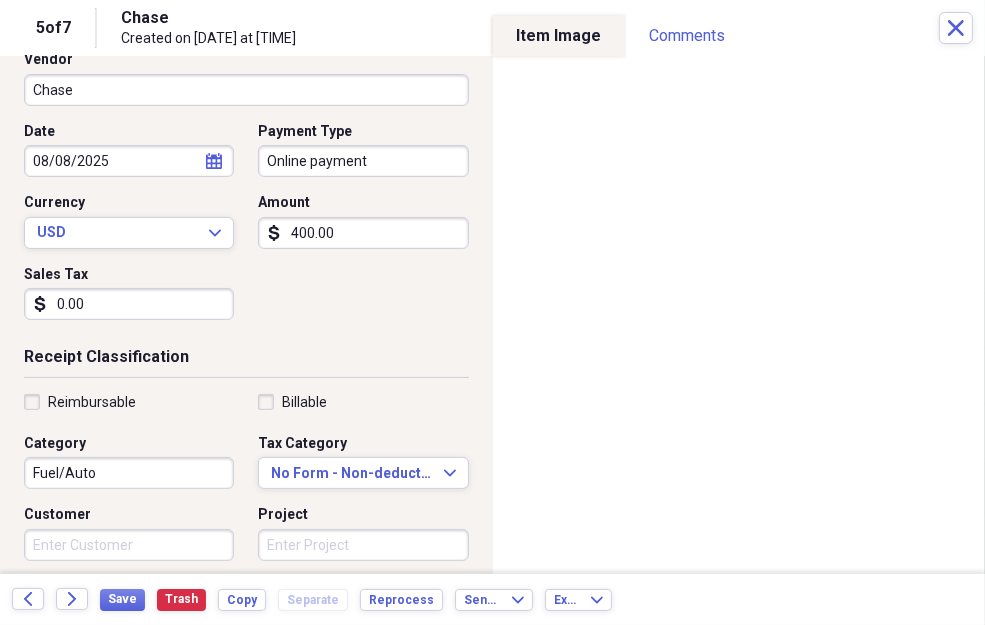 click on "Vendor Chase Date [DATE] calendar Calendar Payment Type Online payment Currency USD Expand Amount dollar-sign 400.00 Sales Tax dollar-sign 0.00" at bounding box center (246, 193) 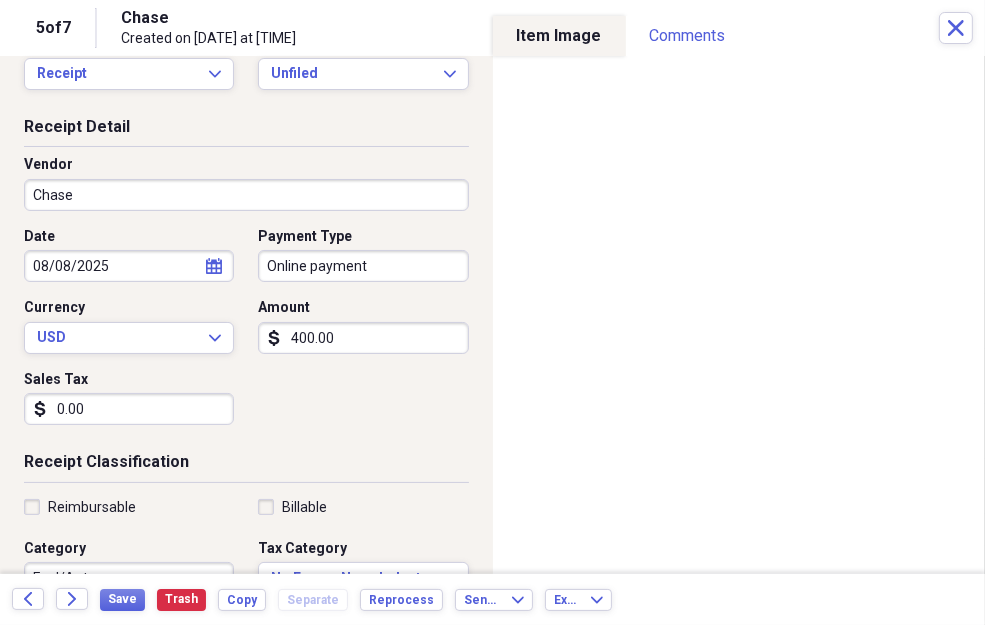 scroll, scrollTop: 0, scrollLeft: 0, axis: both 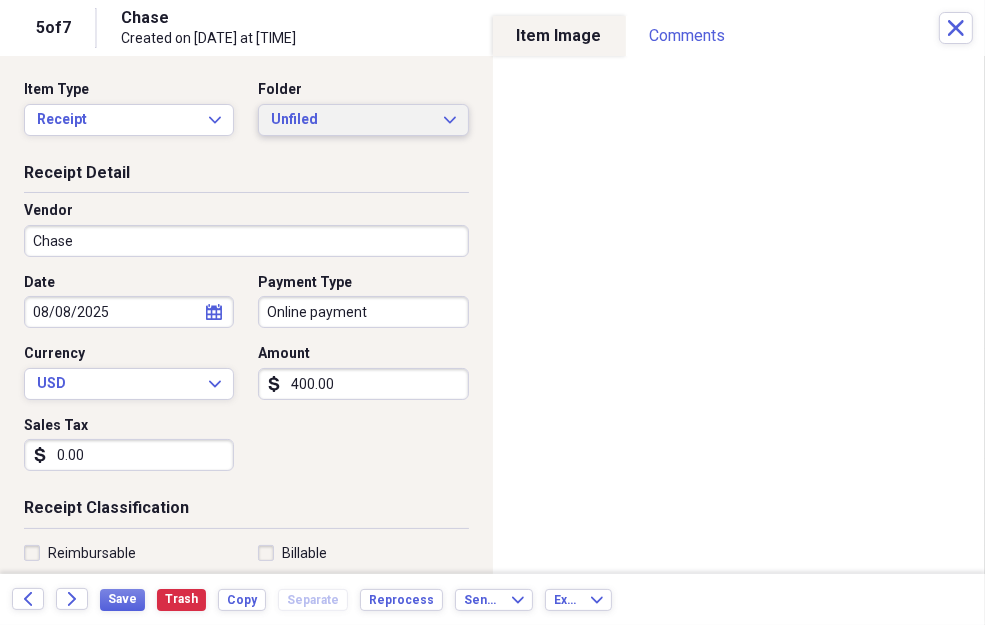 click on "Unfiled" at bounding box center [351, 120] 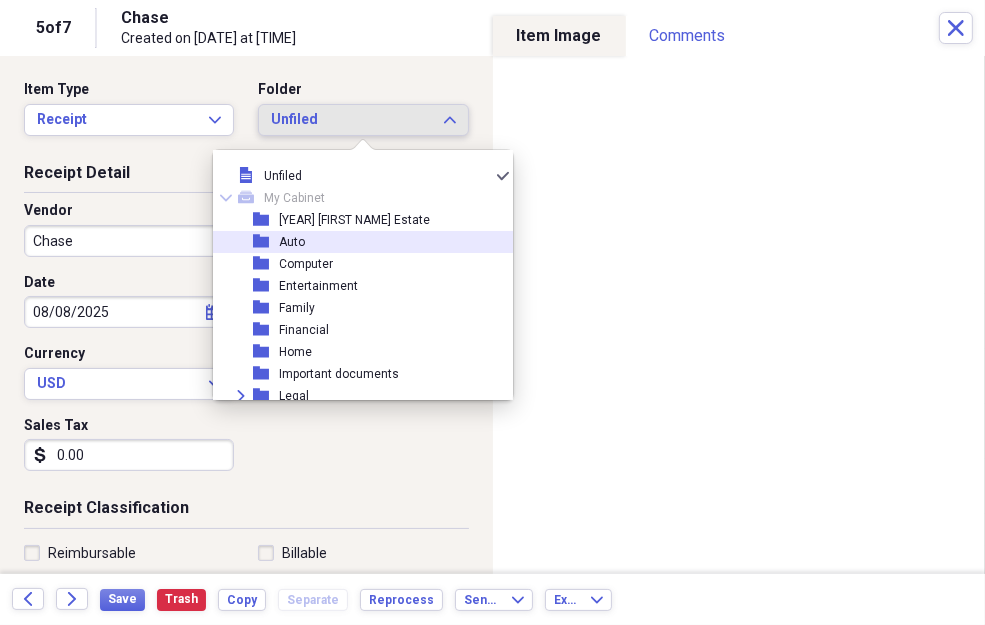 click on "folder Auto" at bounding box center (355, 242) 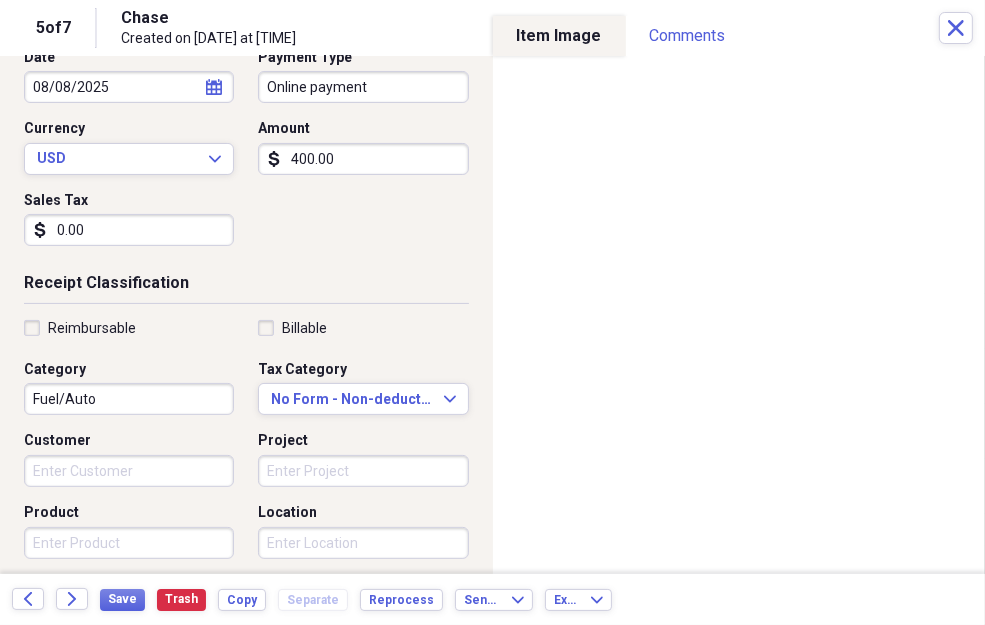 scroll, scrollTop: 306, scrollLeft: 0, axis: vertical 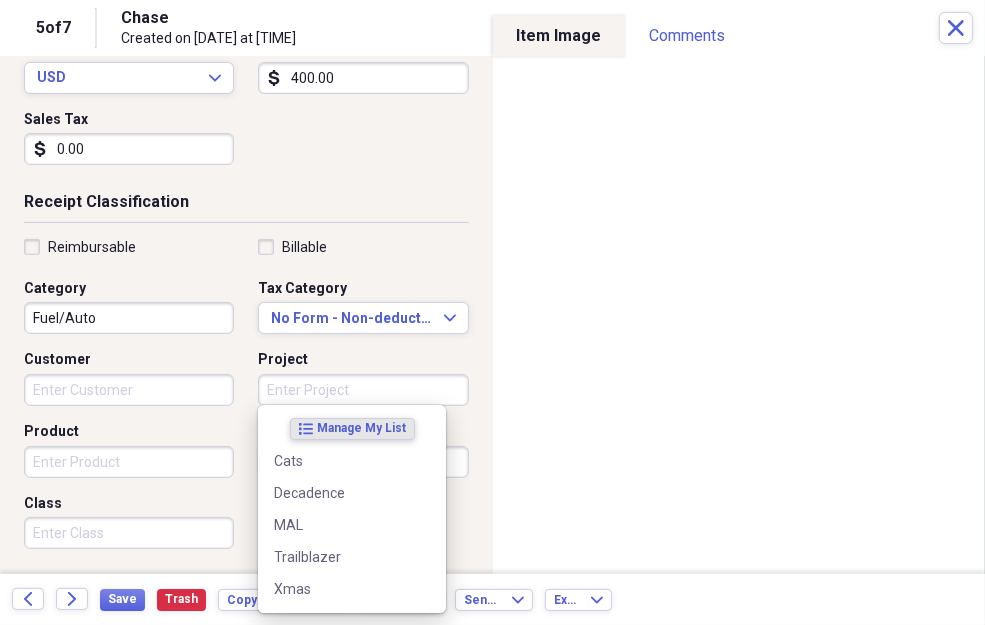 click on "Project" at bounding box center (363, 390) 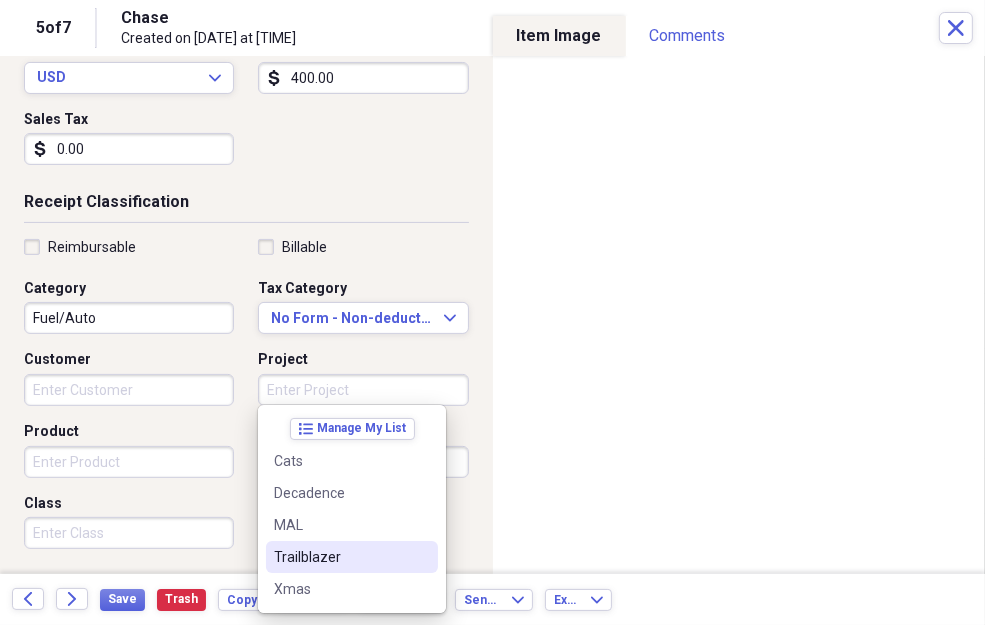 click on "Trailblazer" at bounding box center [340, 557] 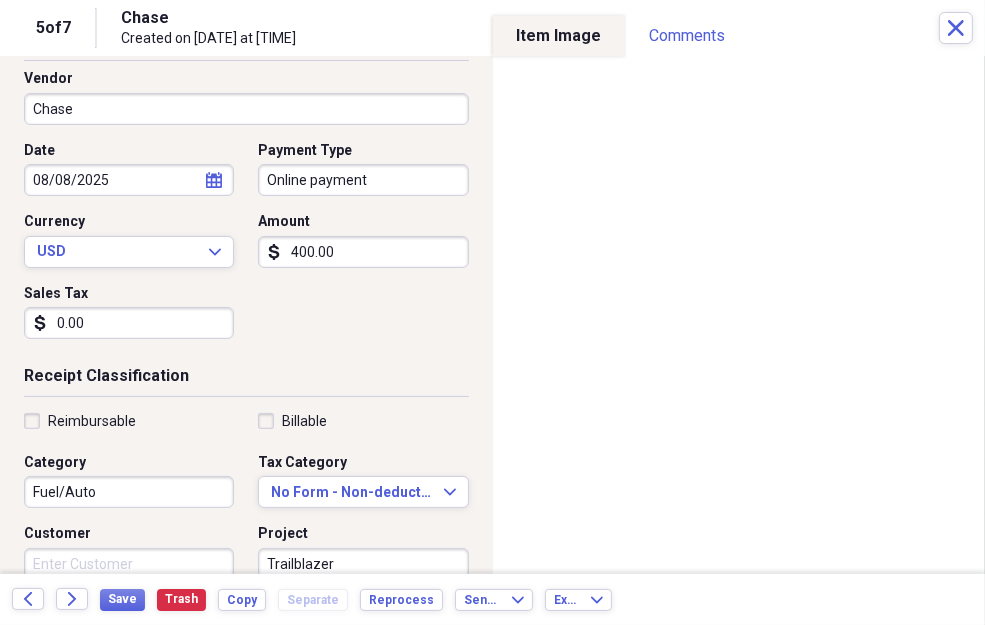 scroll, scrollTop: 0, scrollLeft: 0, axis: both 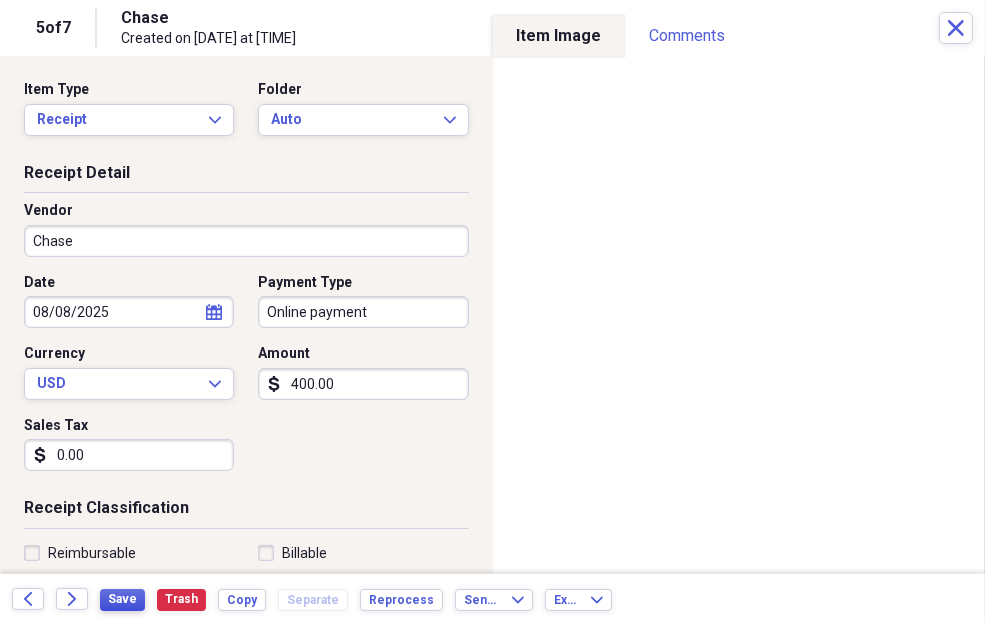 click on "Save" at bounding box center (122, 599) 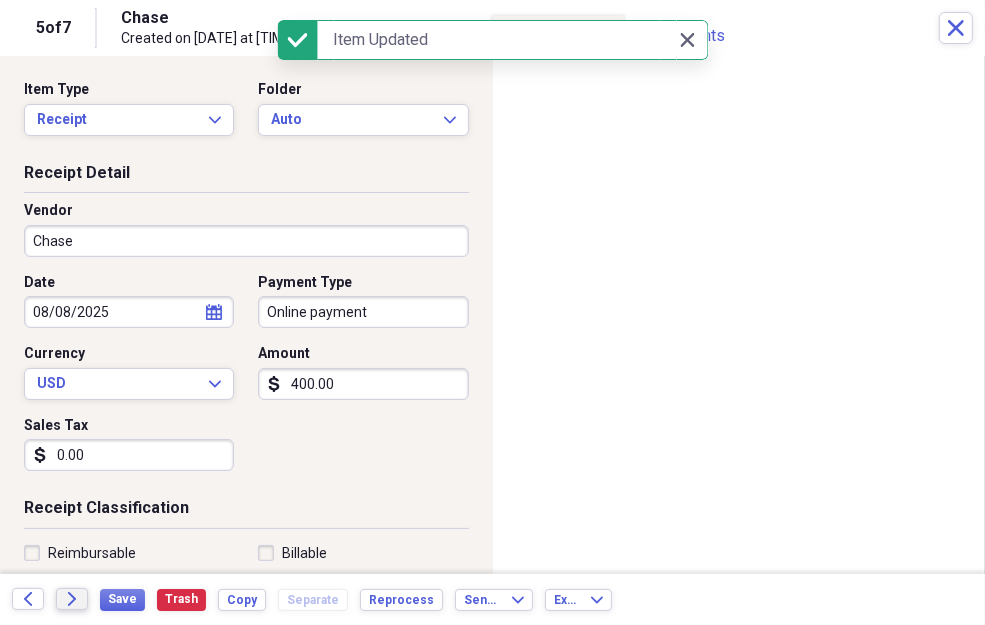 click on "Forward" 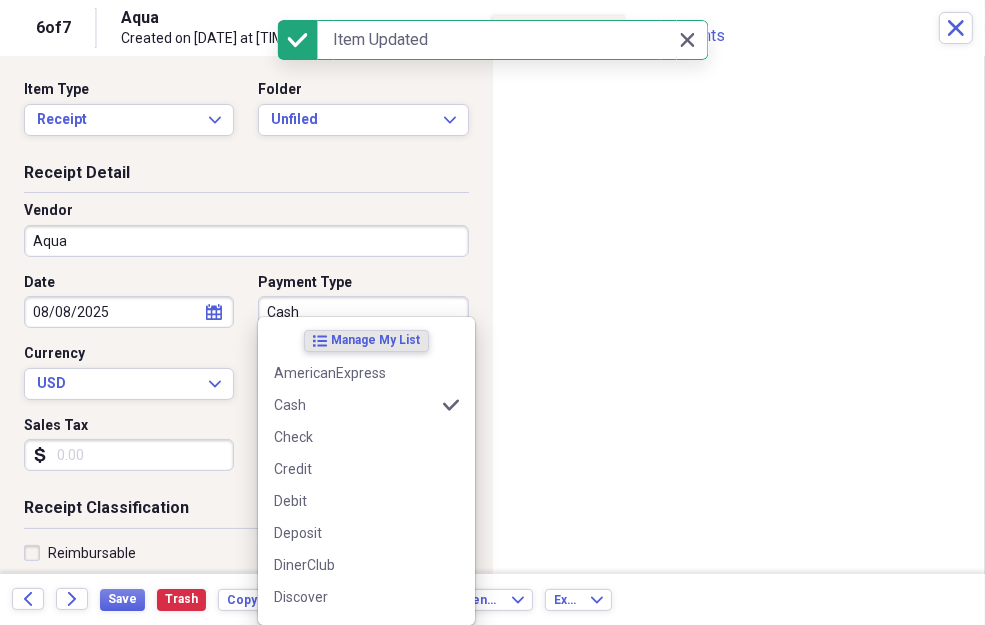 click on "Cash" at bounding box center [363, 312] 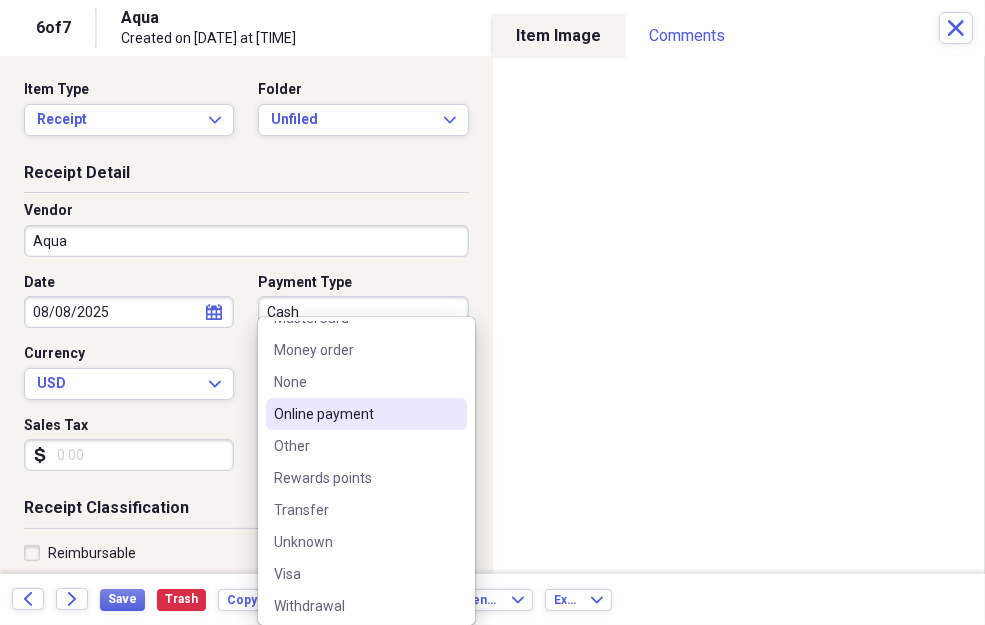 scroll, scrollTop: 411, scrollLeft: 0, axis: vertical 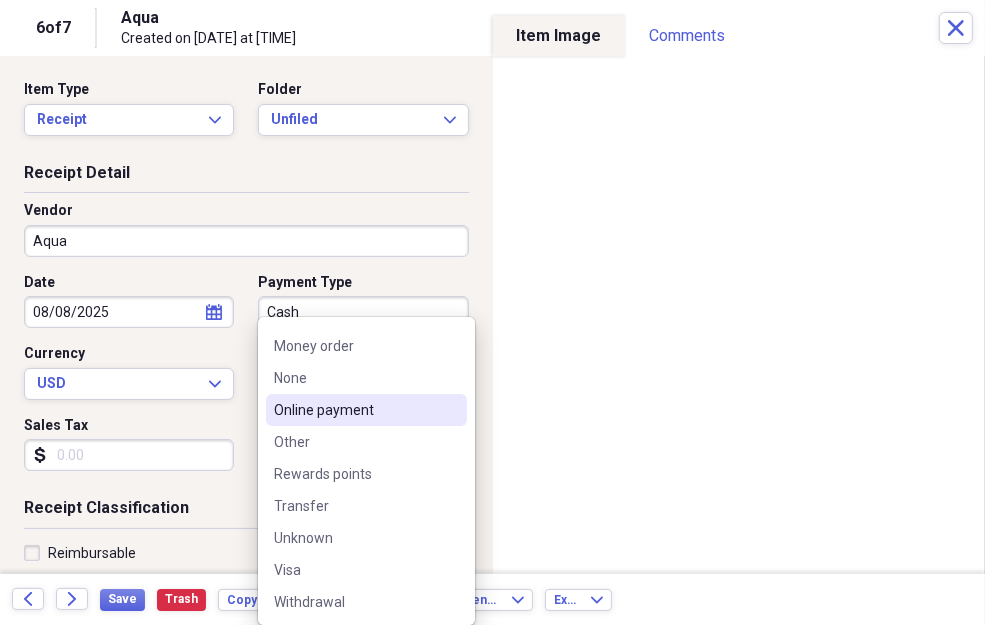 click on "Online payment" at bounding box center (354, 410) 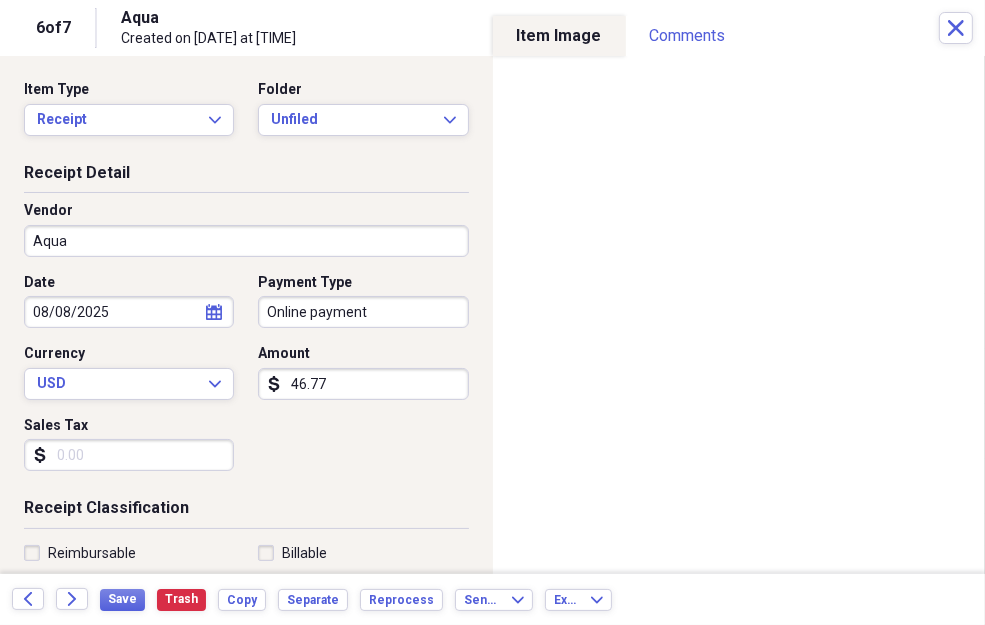 click on "Sales Tax" at bounding box center (129, 455) 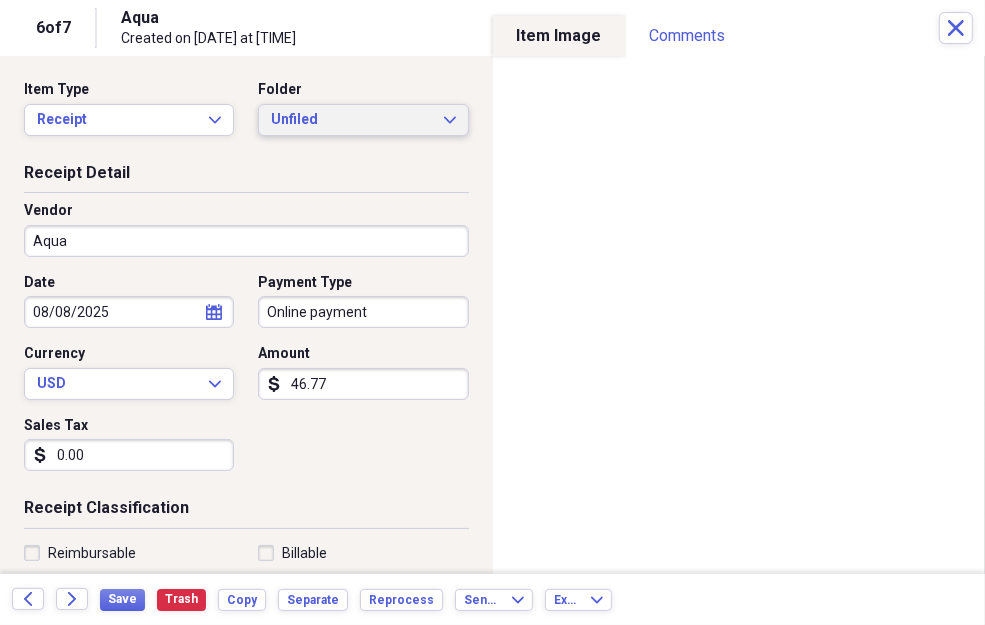 click on "Unfiled" at bounding box center [351, 120] 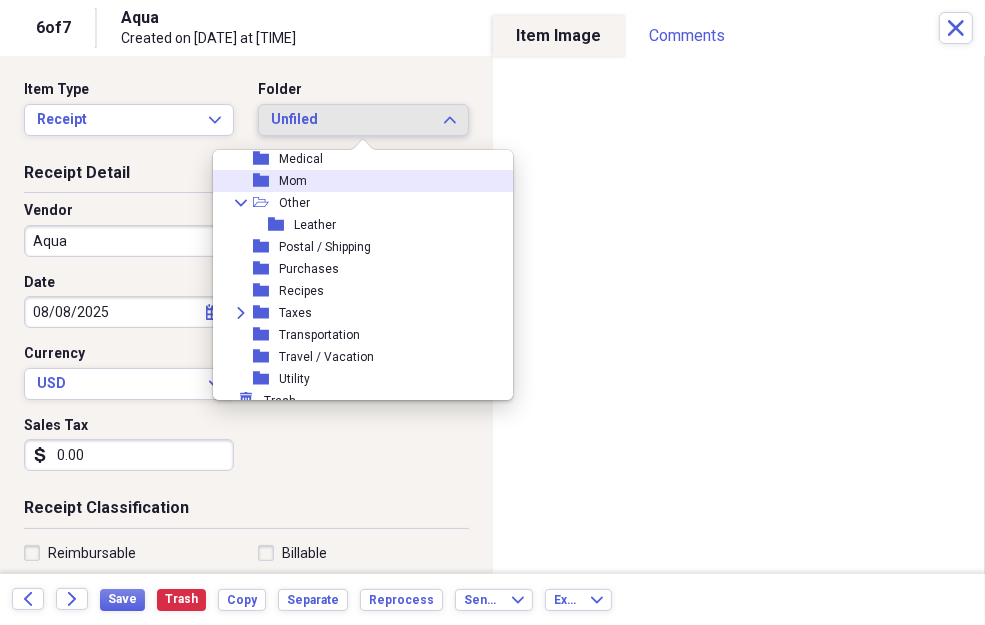 scroll, scrollTop: 271, scrollLeft: 0, axis: vertical 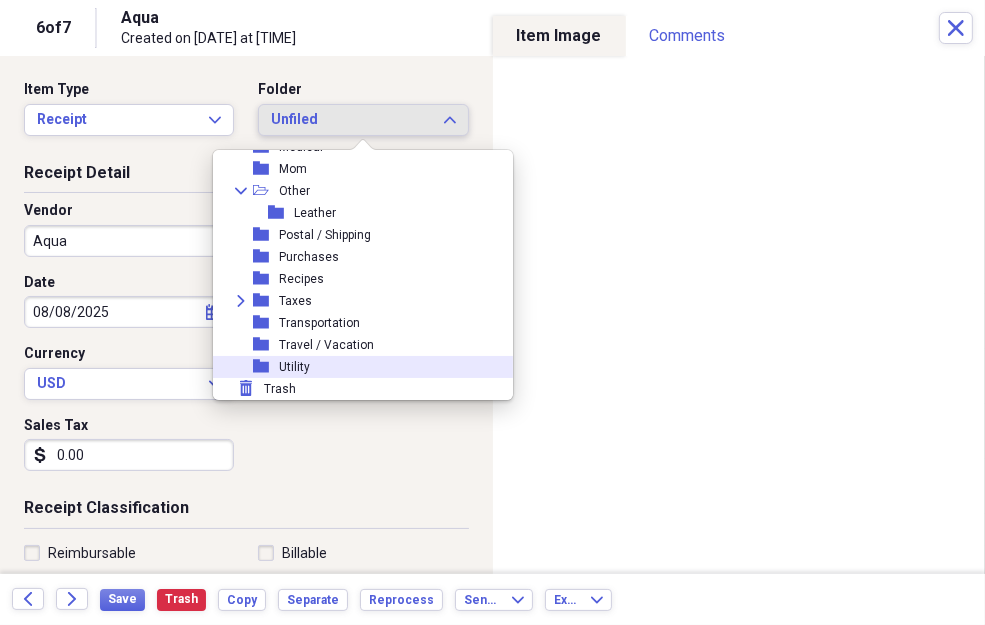 click on "folder Utility" at bounding box center [355, 367] 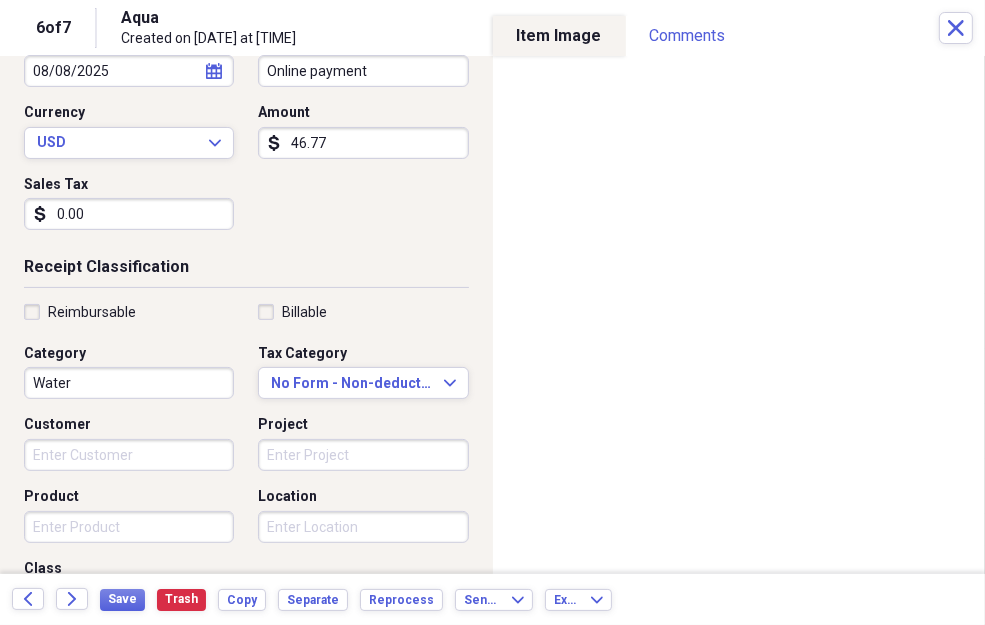 scroll, scrollTop: 306, scrollLeft: 0, axis: vertical 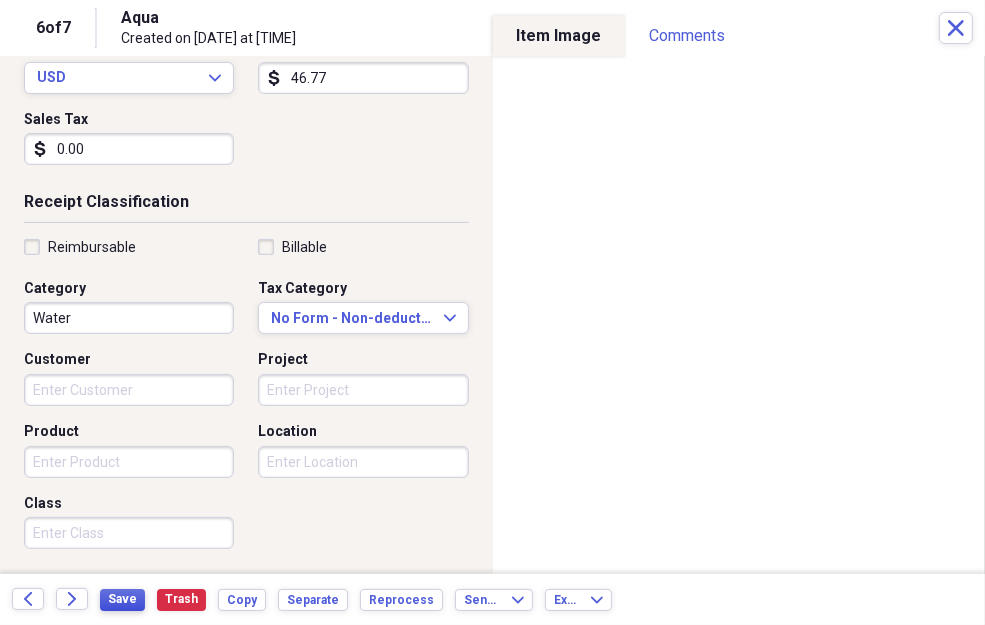 click on "Save" at bounding box center [122, 599] 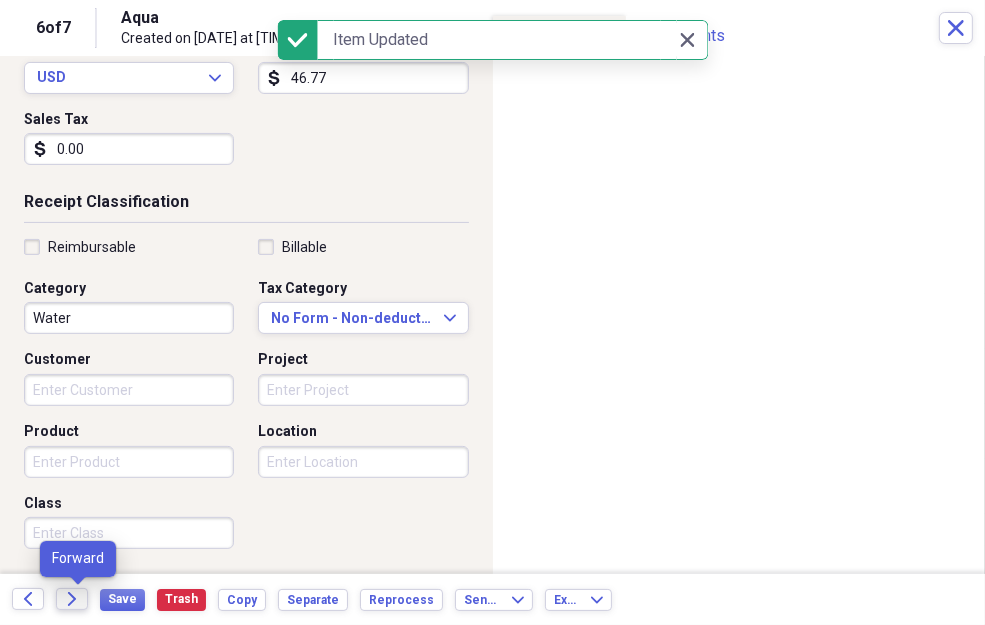 click on "Forward" 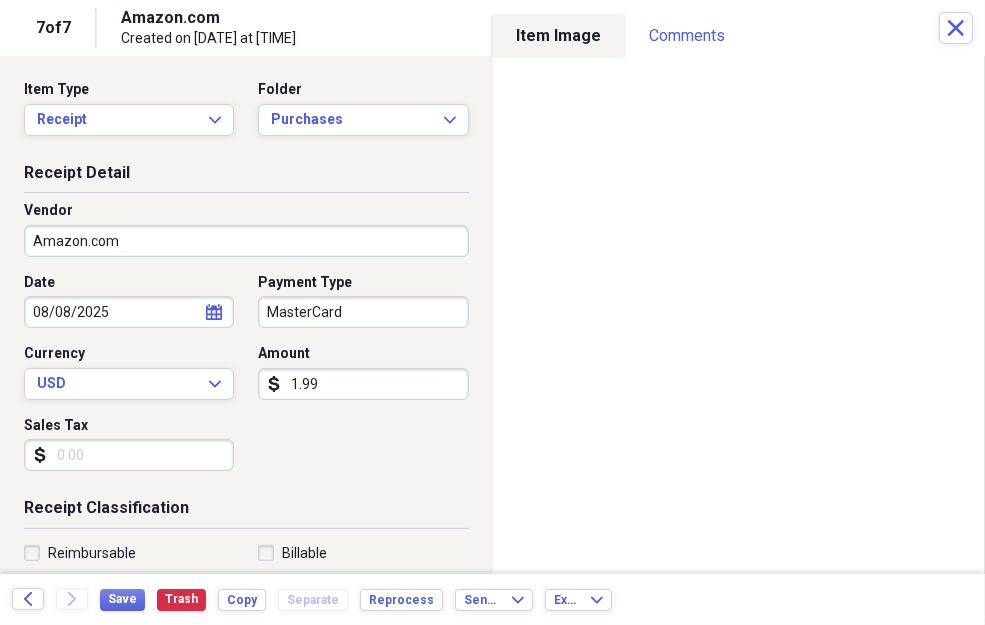 click on "1.99" at bounding box center [363, 384] 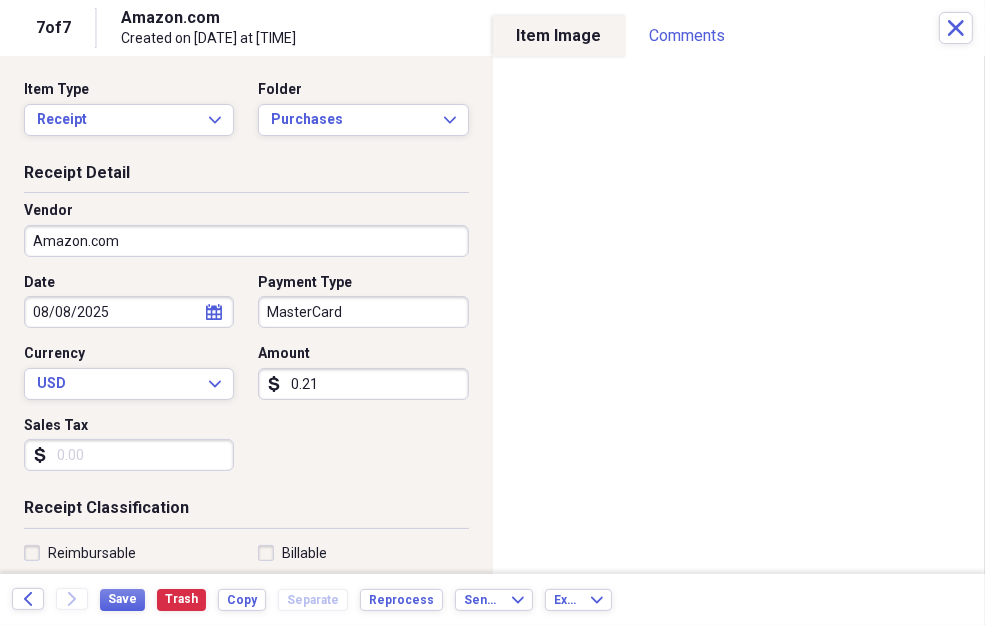 type on "2.11" 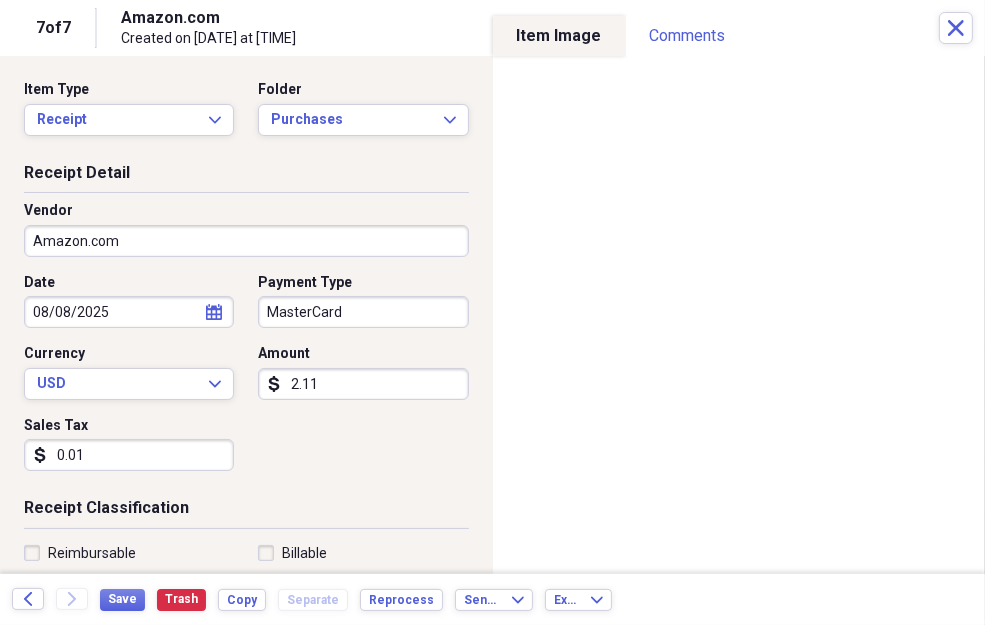 type on "0.12" 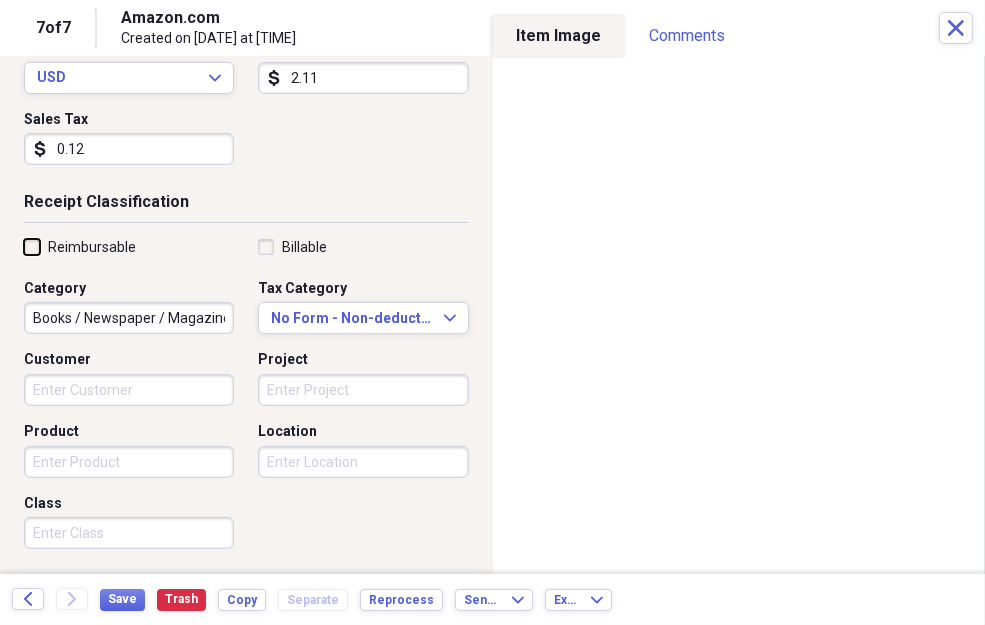 scroll, scrollTop: 460, scrollLeft: 0, axis: vertical 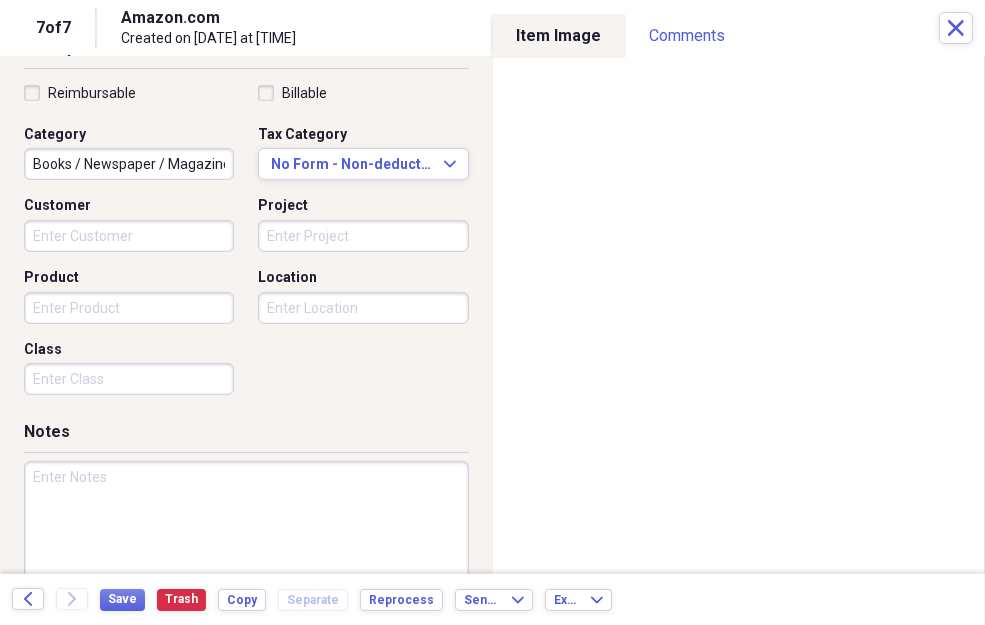 click at bounding box center (246, 526) 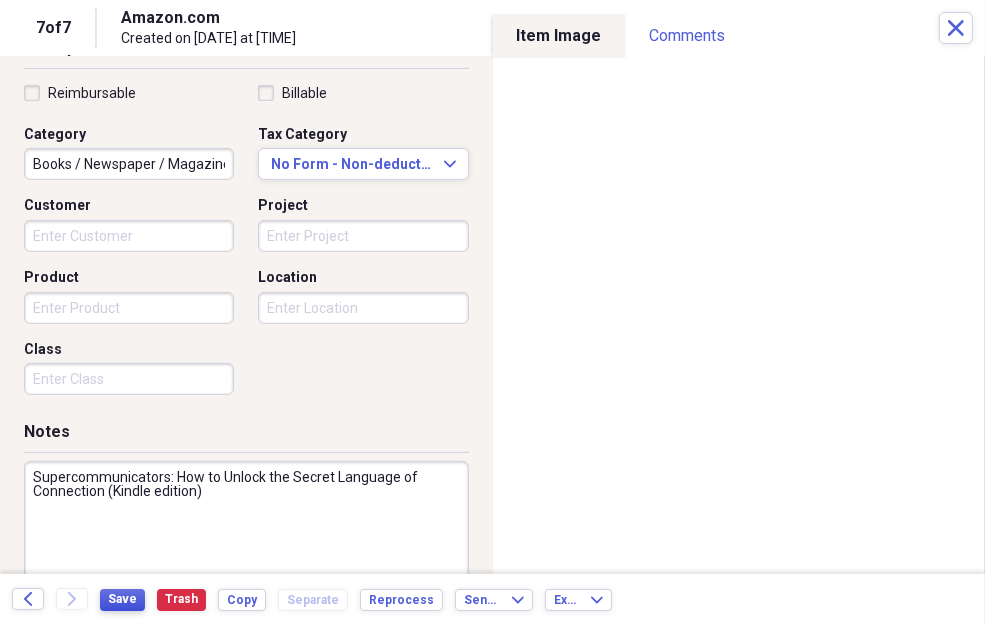 type on "Supercommunicators: How to Unlock the Secret Language of Connection (Kindle edition)" 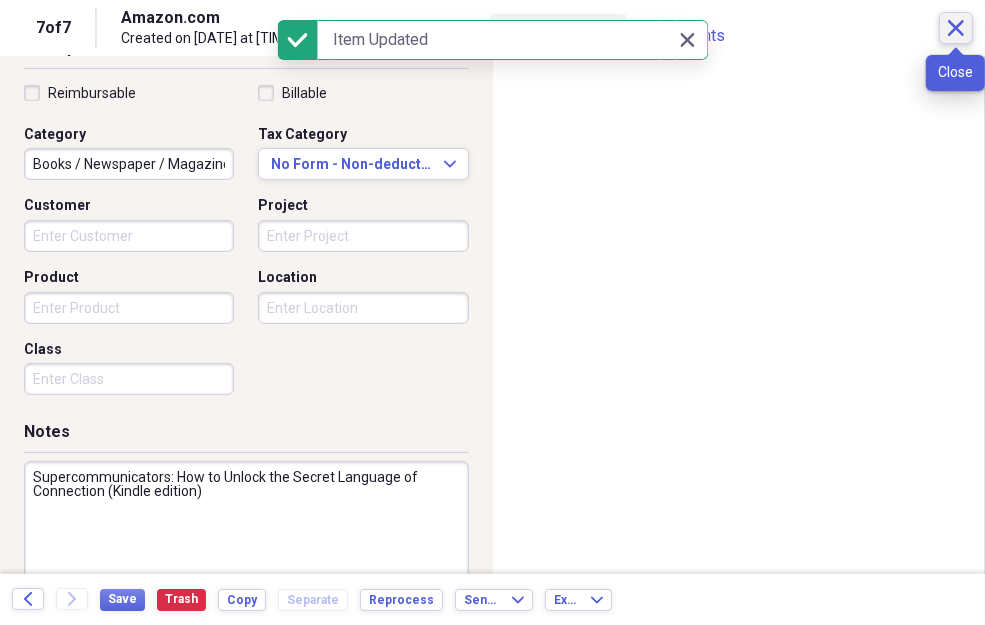 click 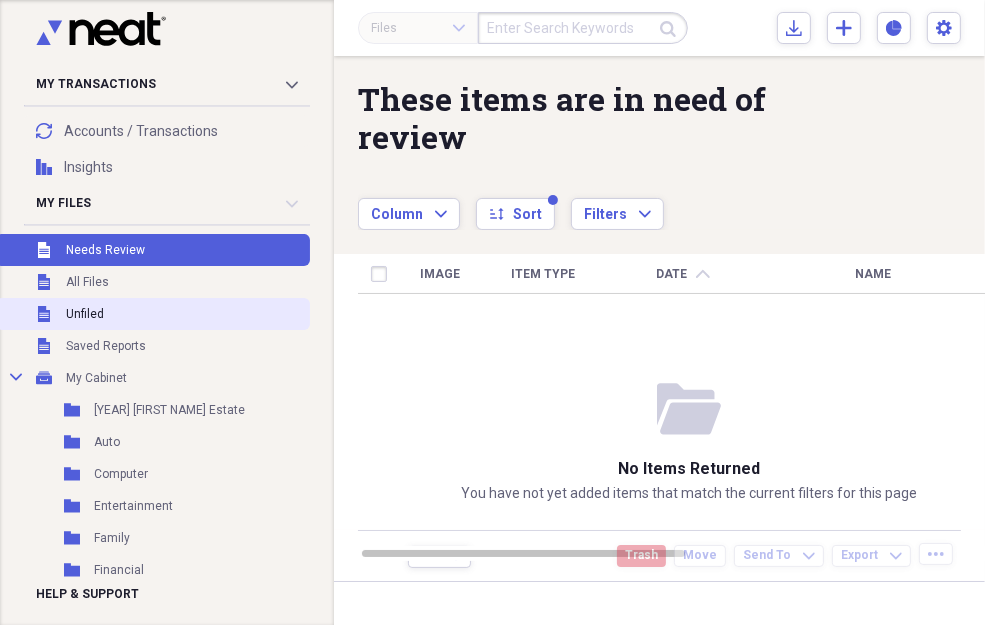 click on "Unfiled Unfiled" at bounding box center (153, 314) 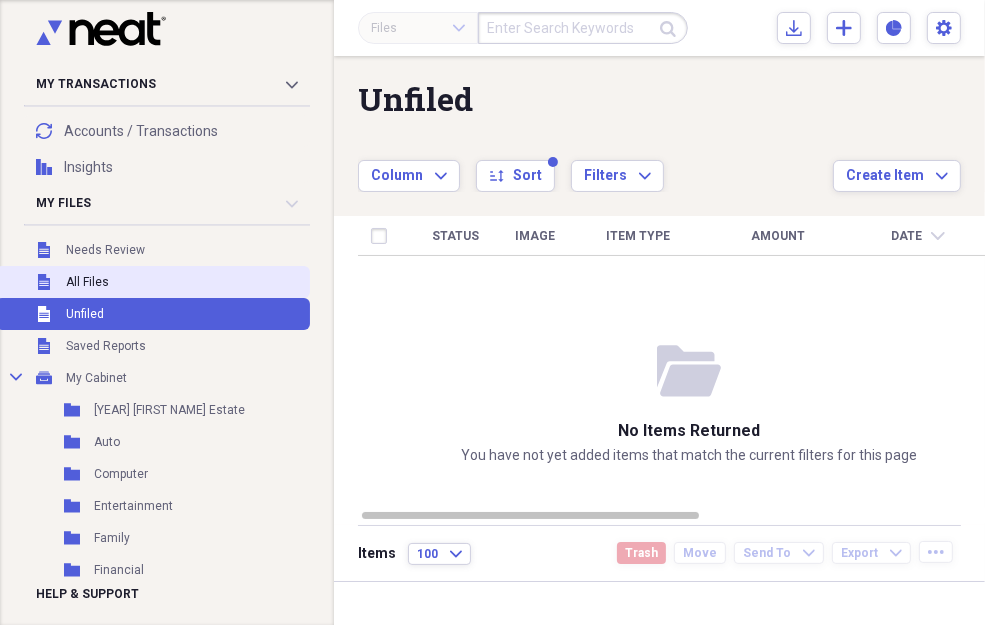 click on "Unfiled All Files" at bounding box center (153, 282) 